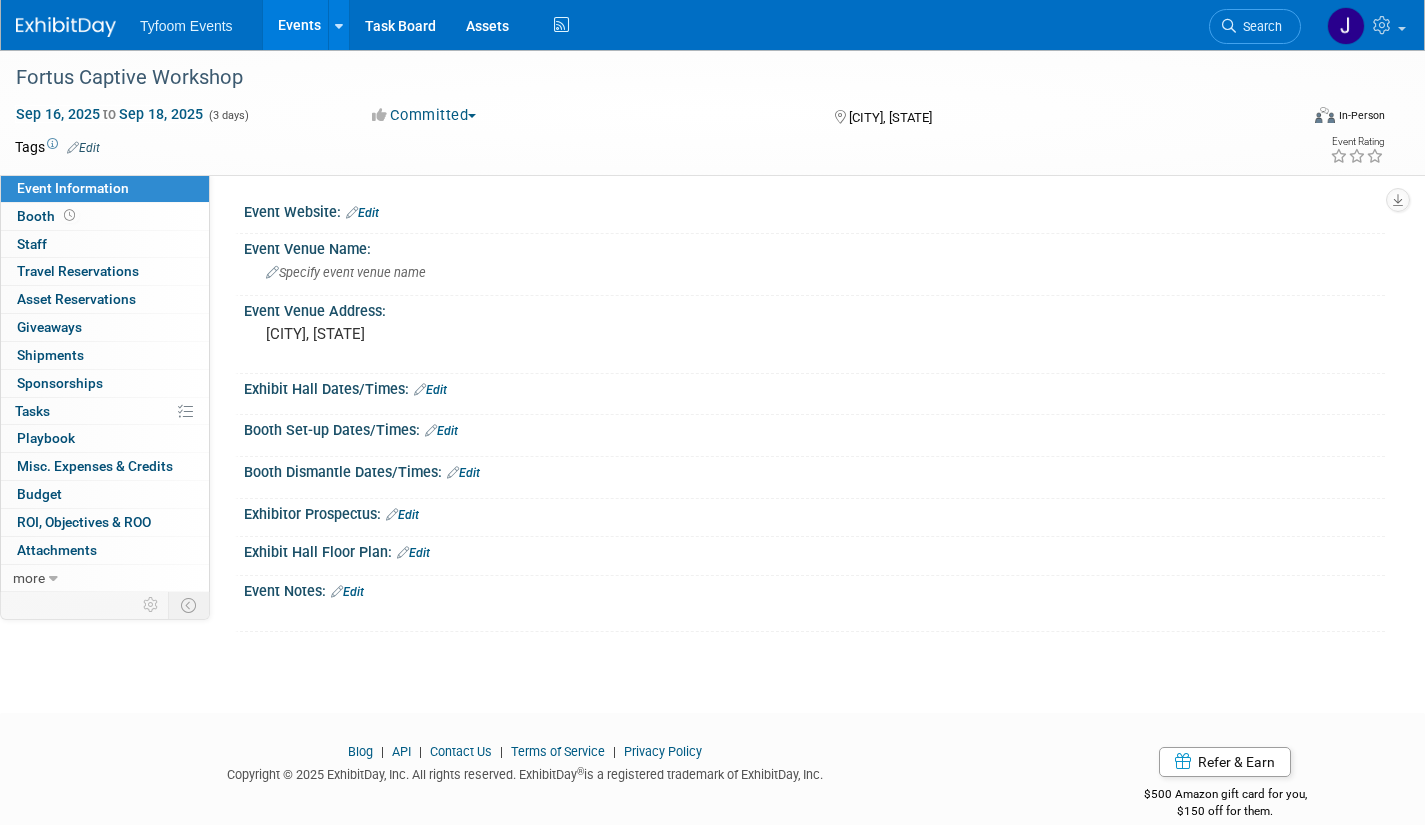 scroll, scrollTop: 0, scrollLeft: 0, axis: both 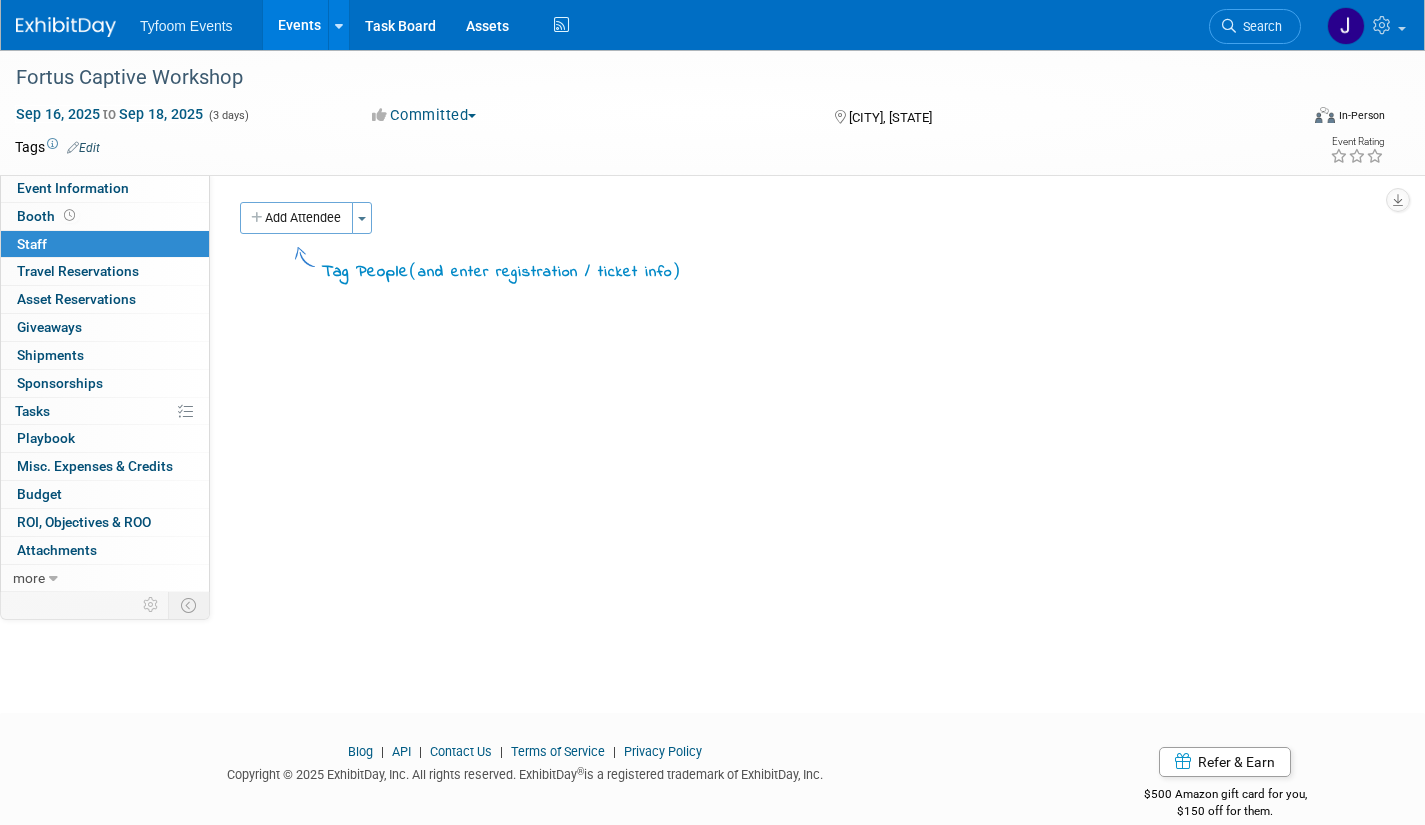 click on "Toggle Dropdown" at bounding box center [362, 218] 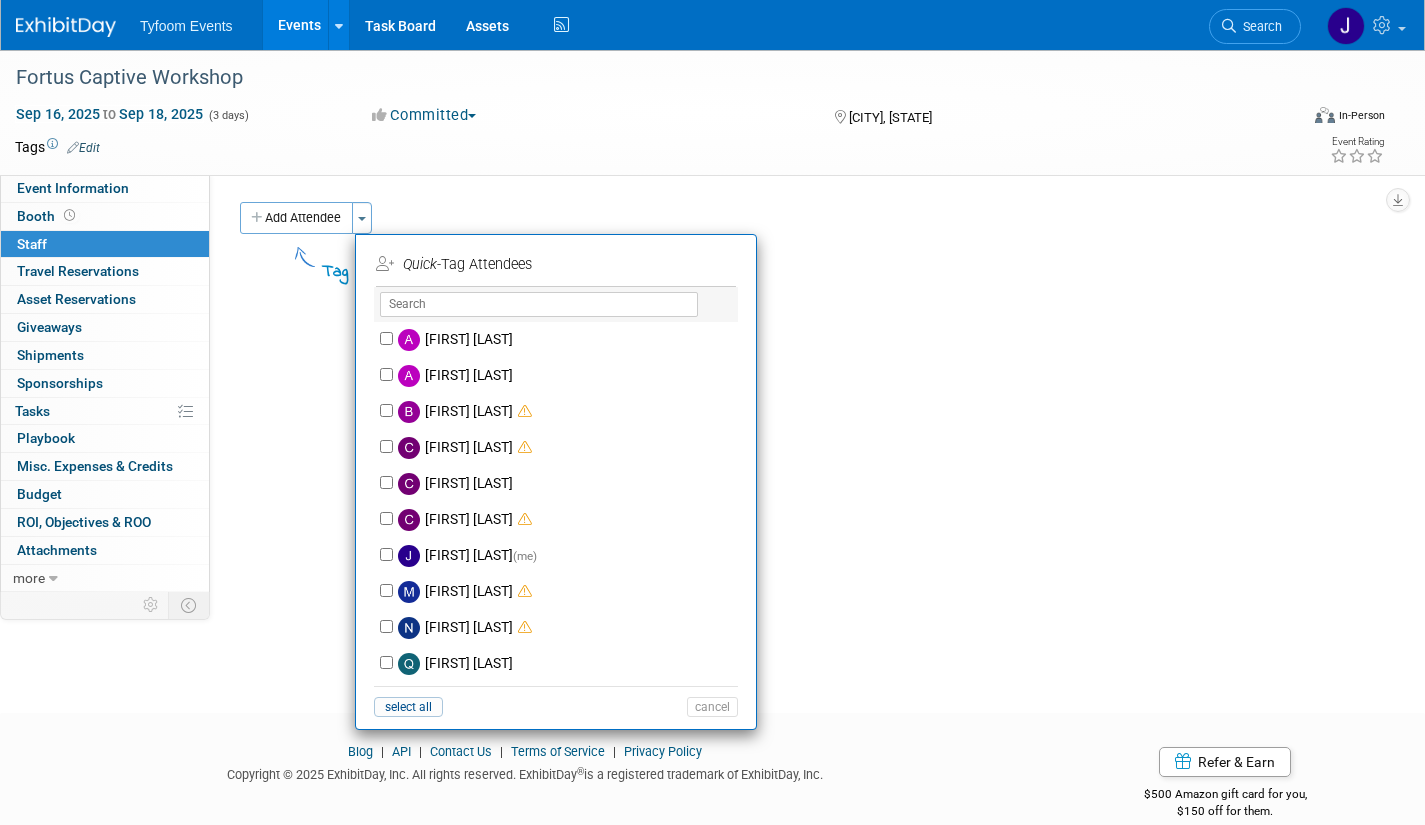 click on "[FIRST] [LAST]
(me)" at bounding box center [569, 556] 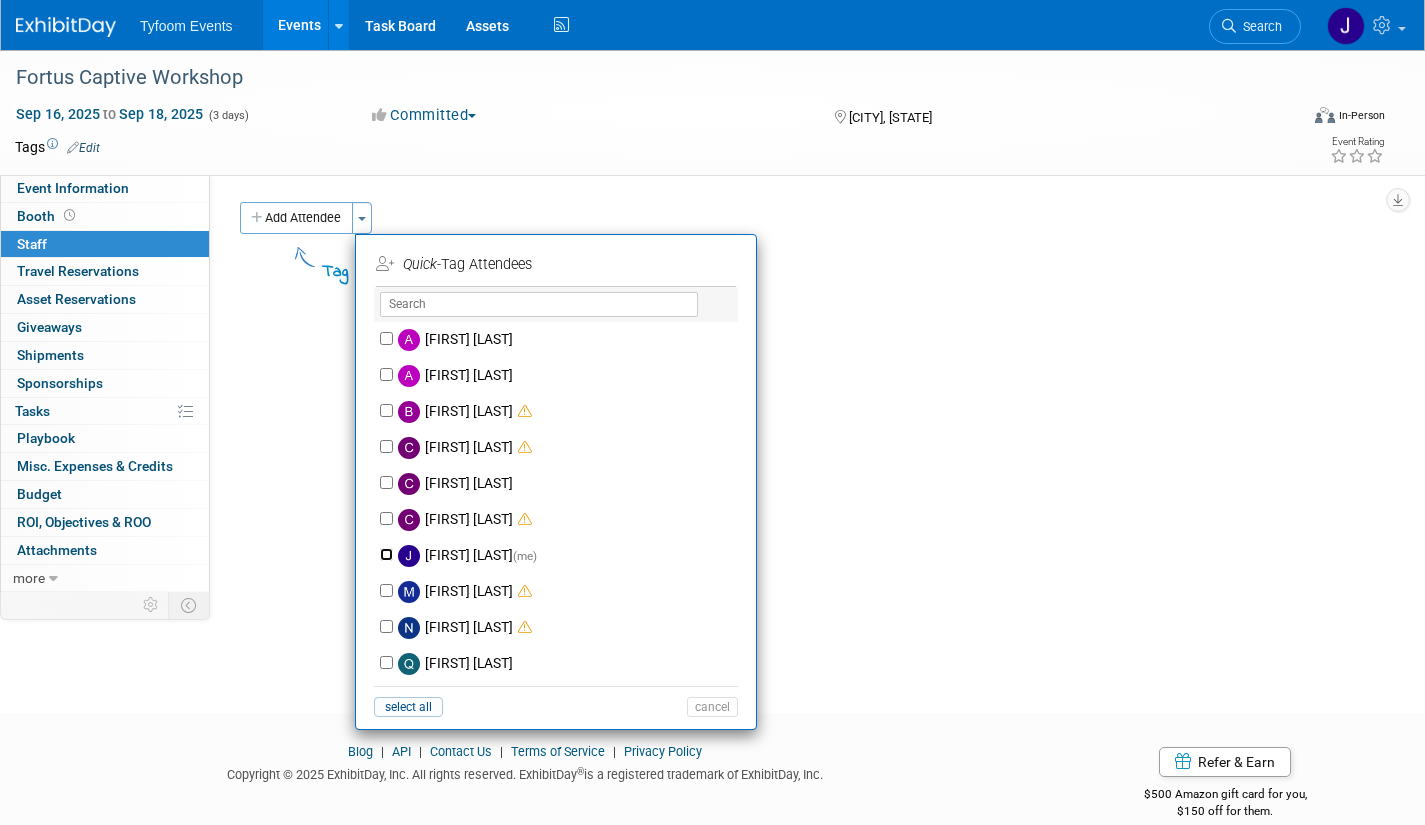 click on "[FIRST] [LAST]
(me)" at bounding box center [386, 554] 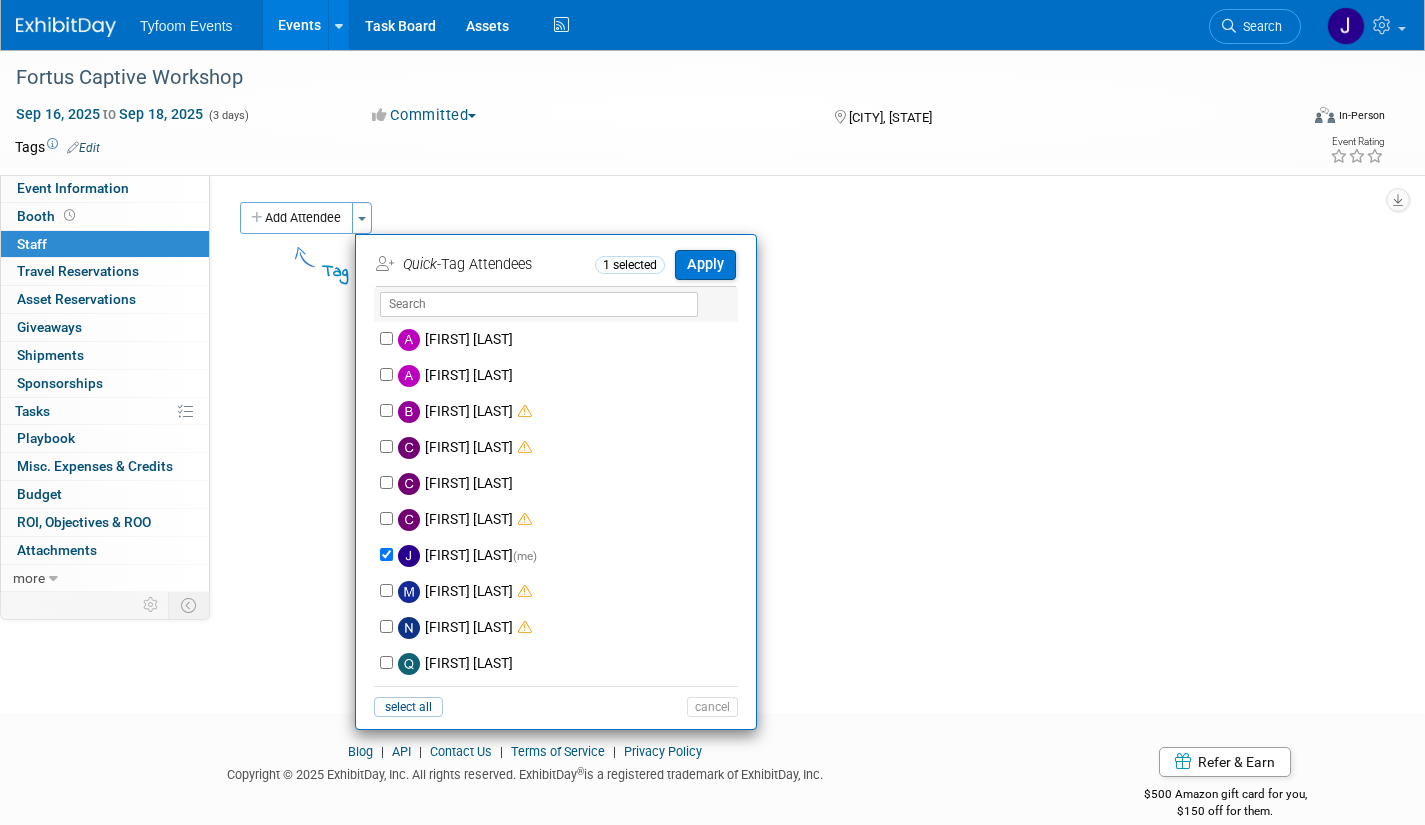 click on "Apply" at bounding box center [705, 264] 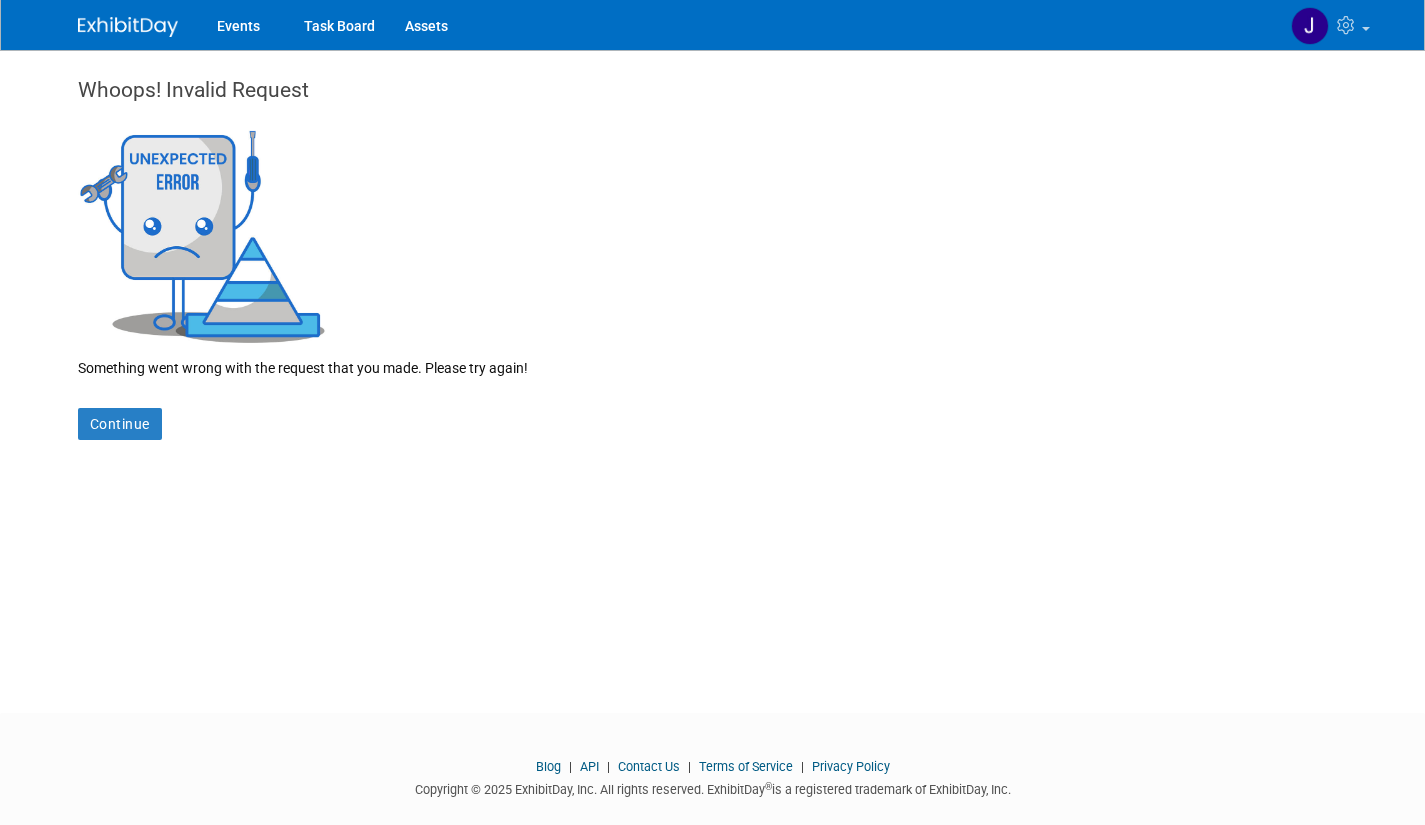 scroll, scrollTop: 0, scrollLeft: 0, axis: both 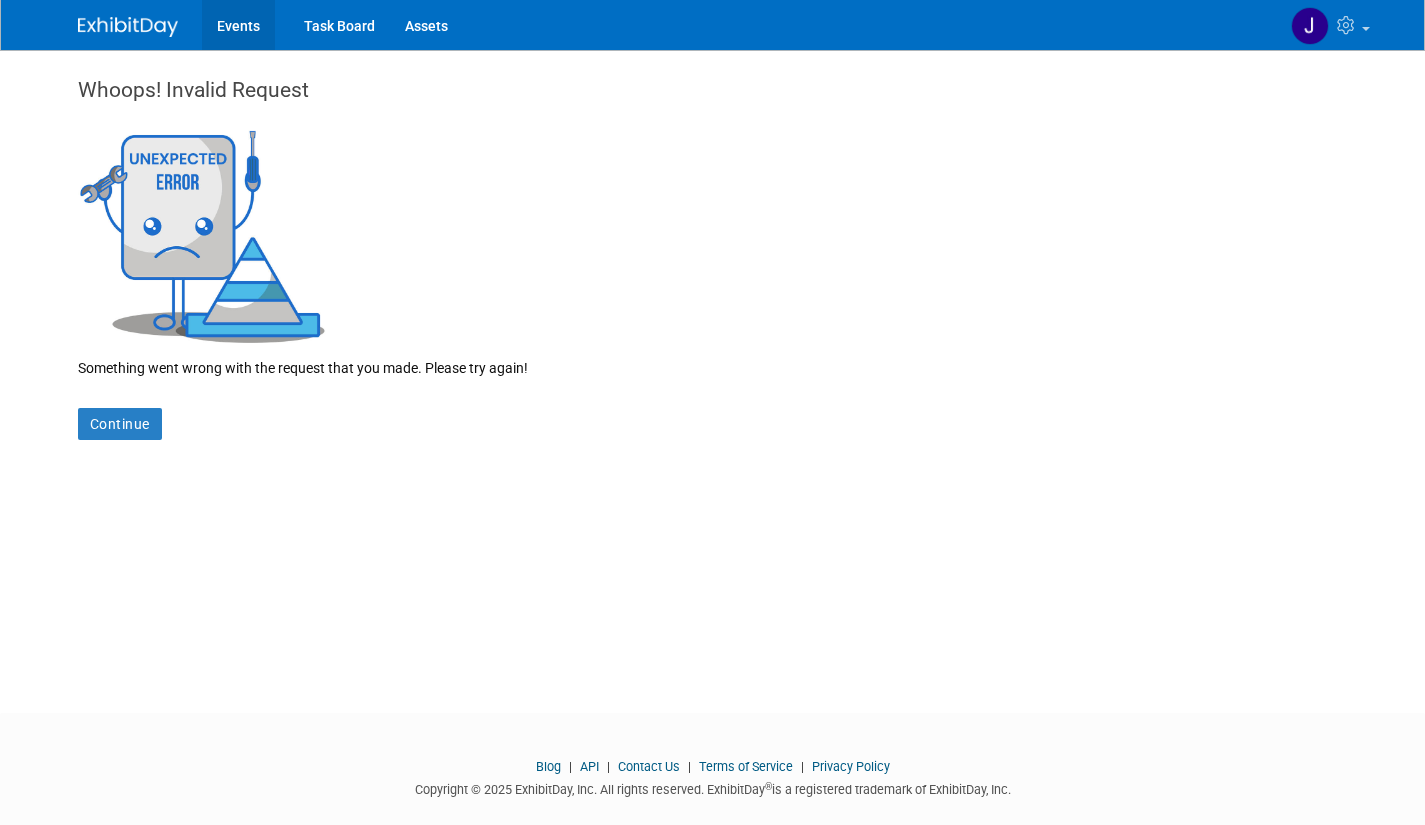 click on "Events" at bounding box center [238, 25] 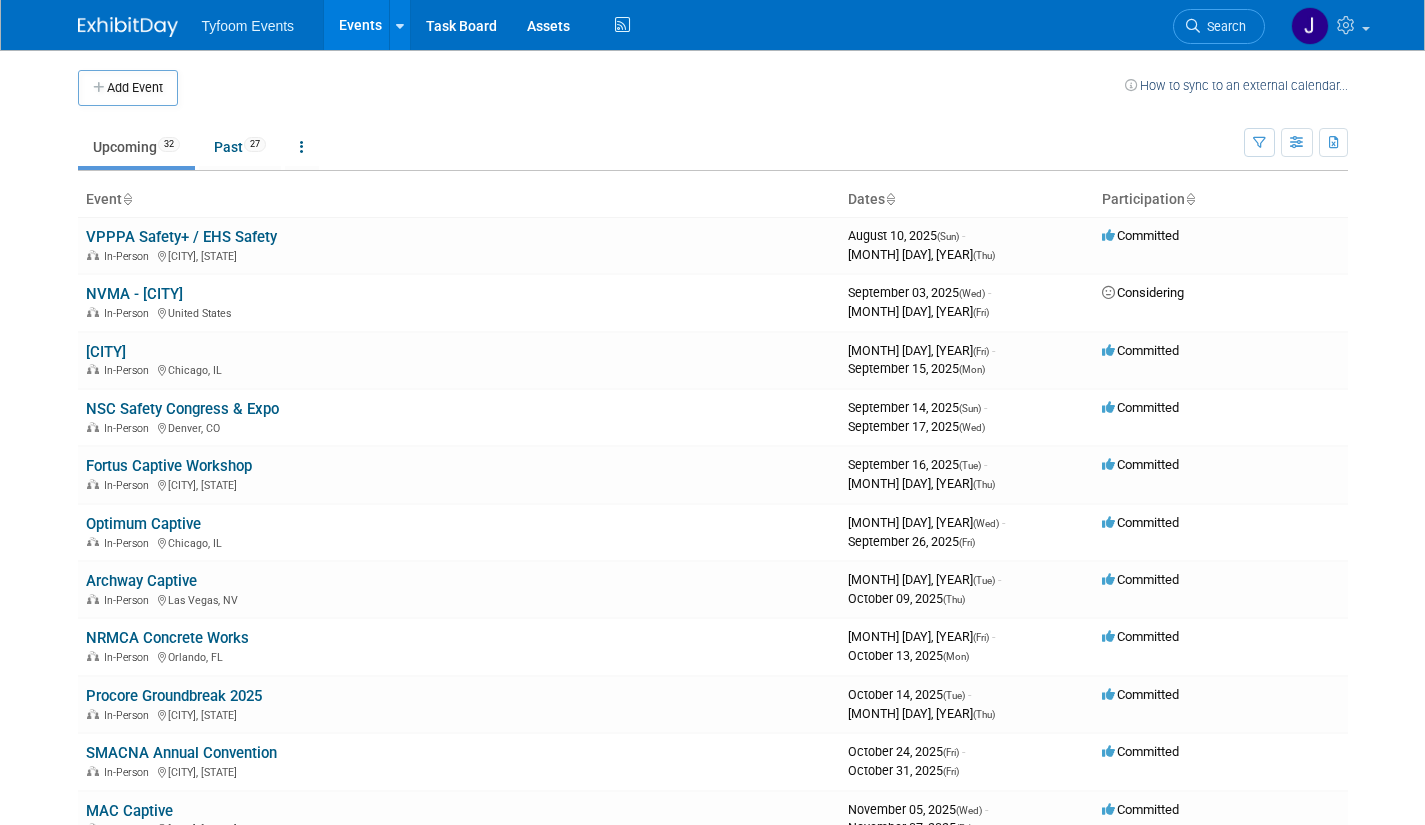 scroll, scrollTop: 0, scrollLeft: 0, axis: both 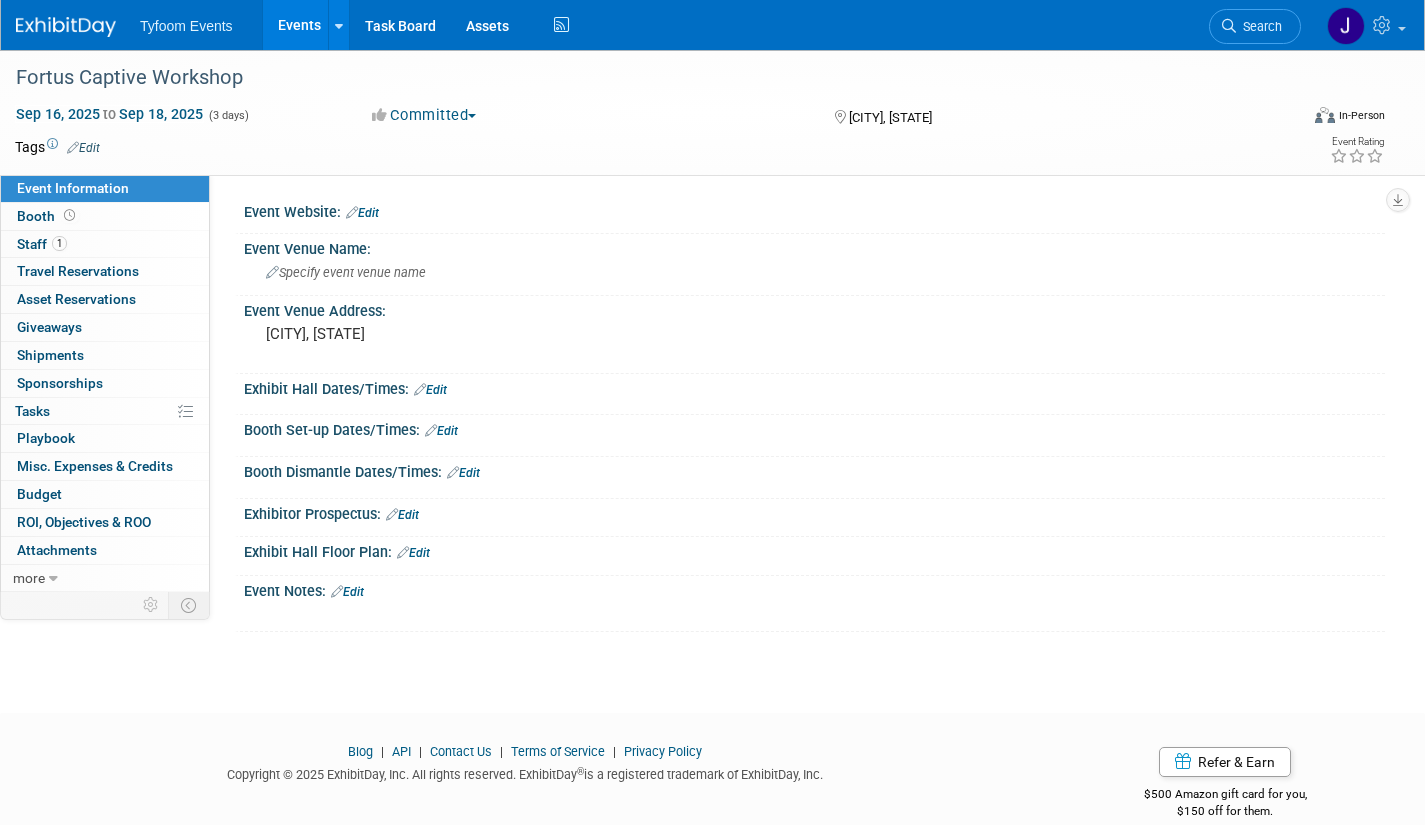 click on "Events" at bounding box center (299, 25) 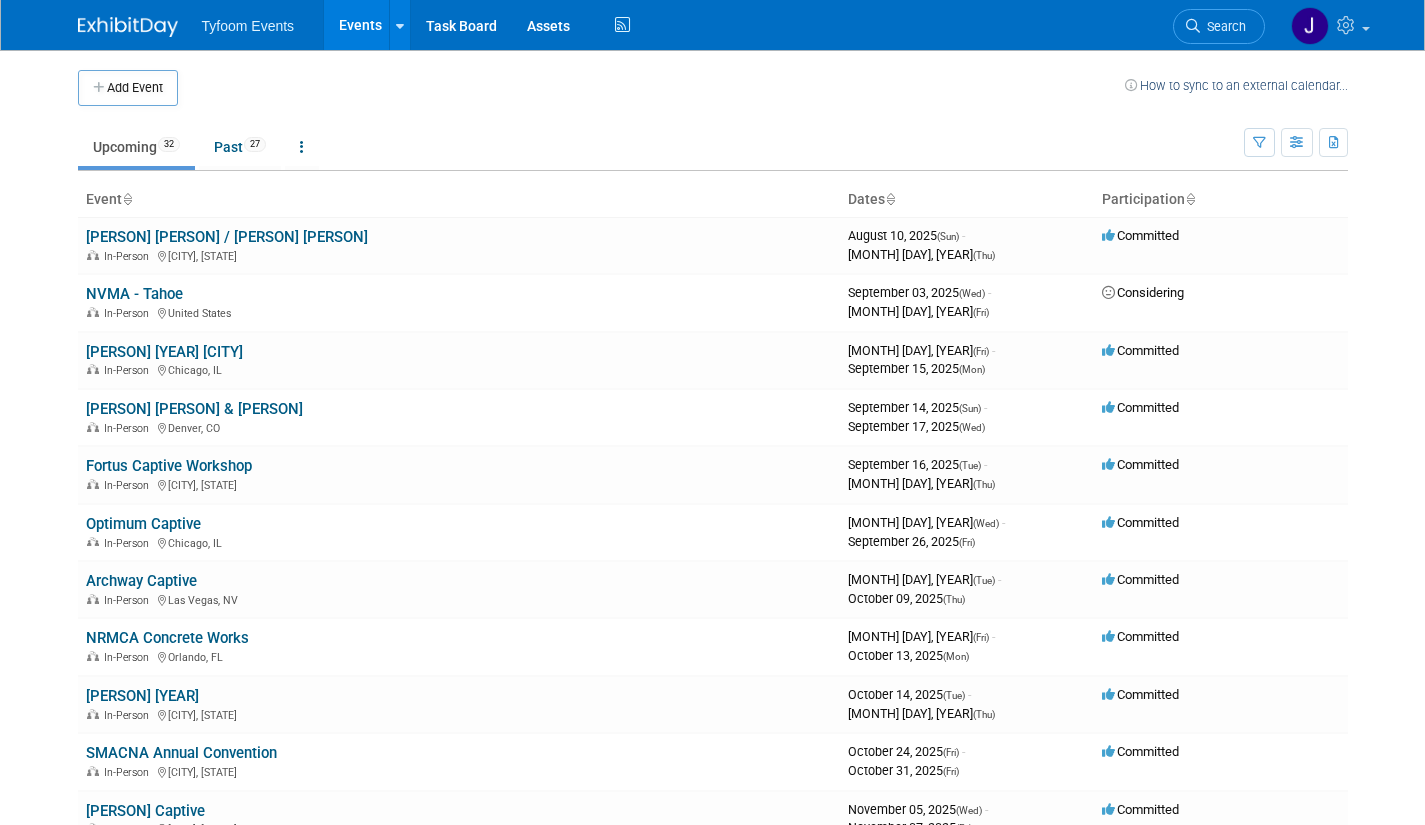scroll, scrollTop: 0, scrollLeft: 0, axis: both 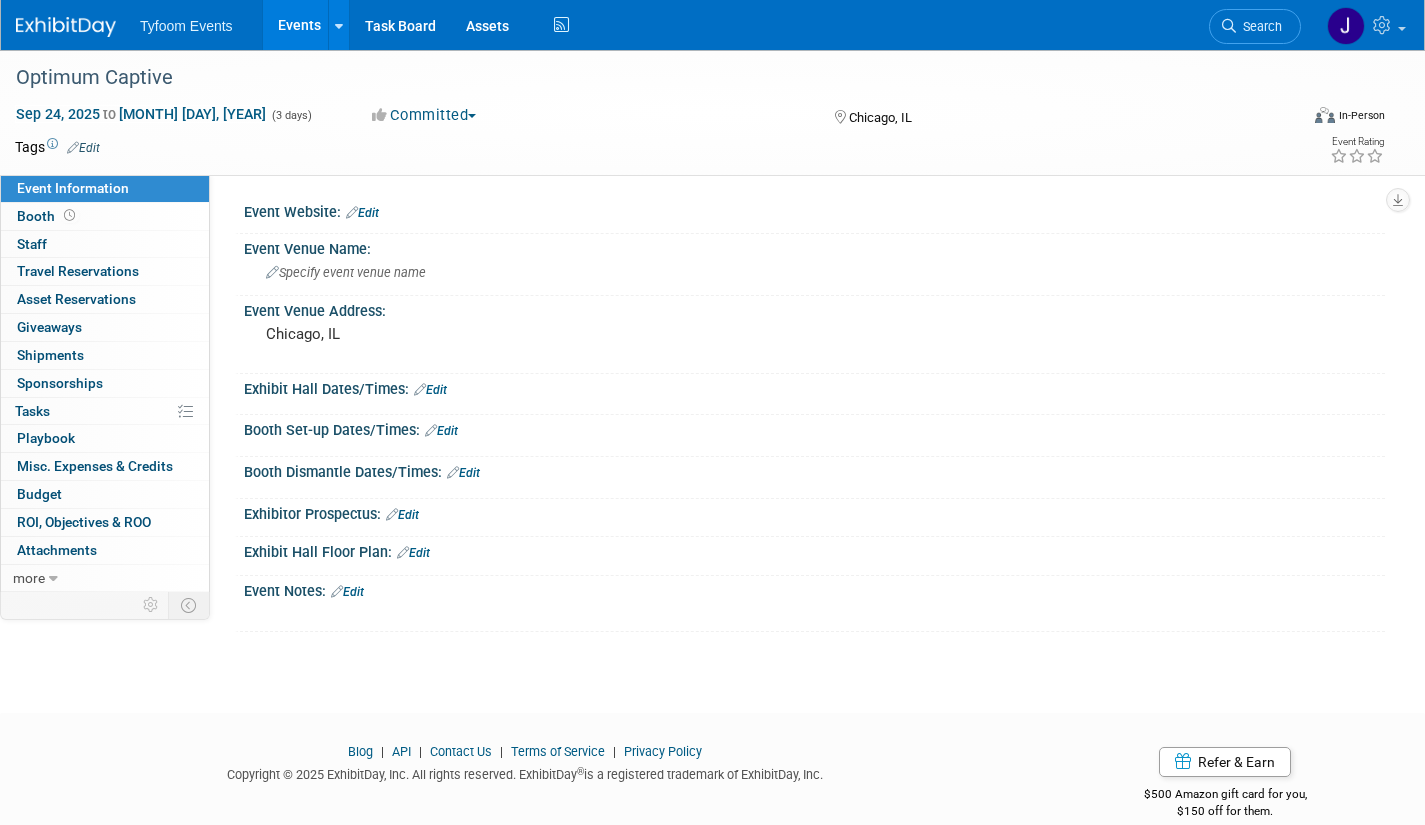 drag, startPoint x: 31, startPoint y: 242, endPoint x: 74, endPoint y: 249, distance: 43.56604 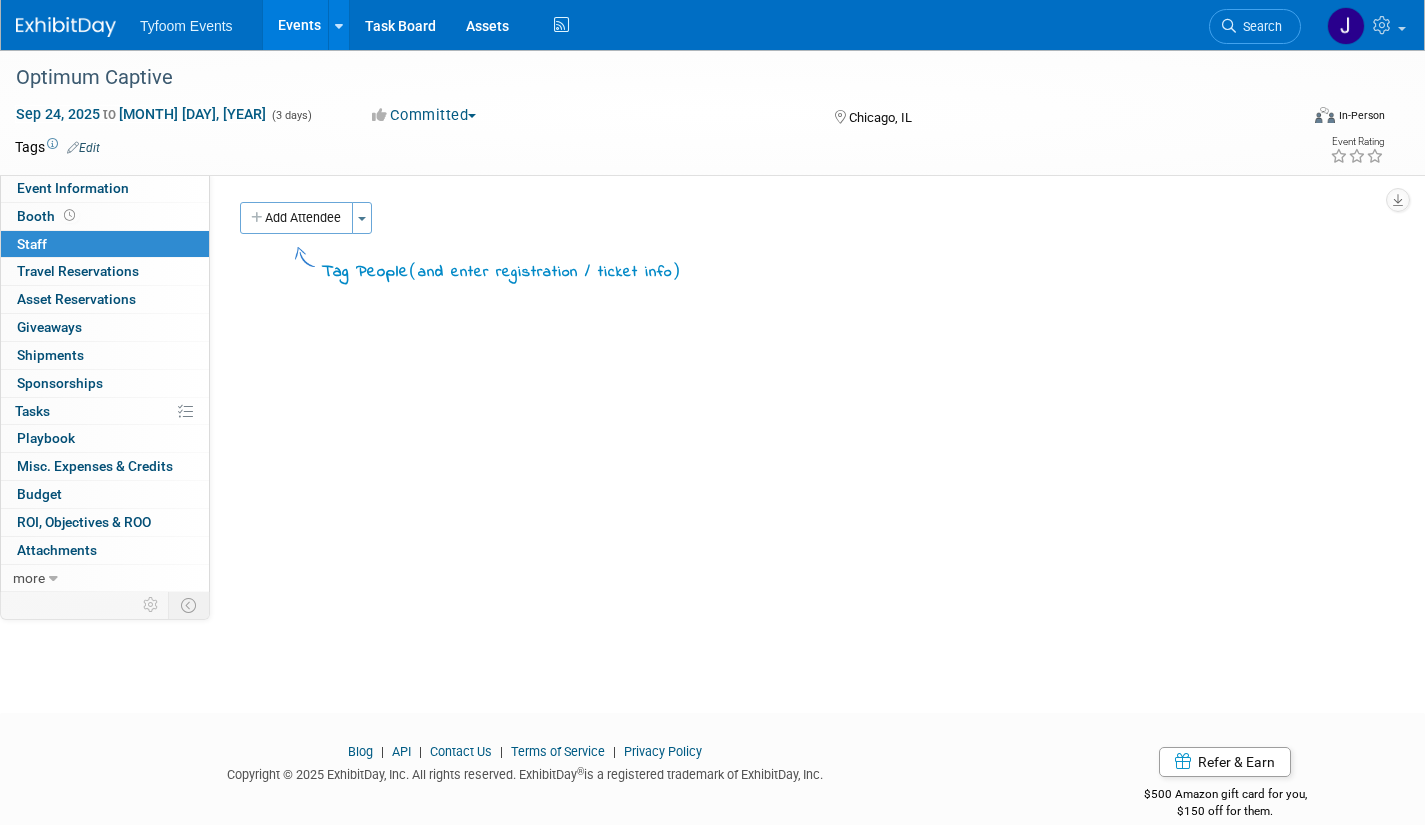 click at bounding box center [362, 219] 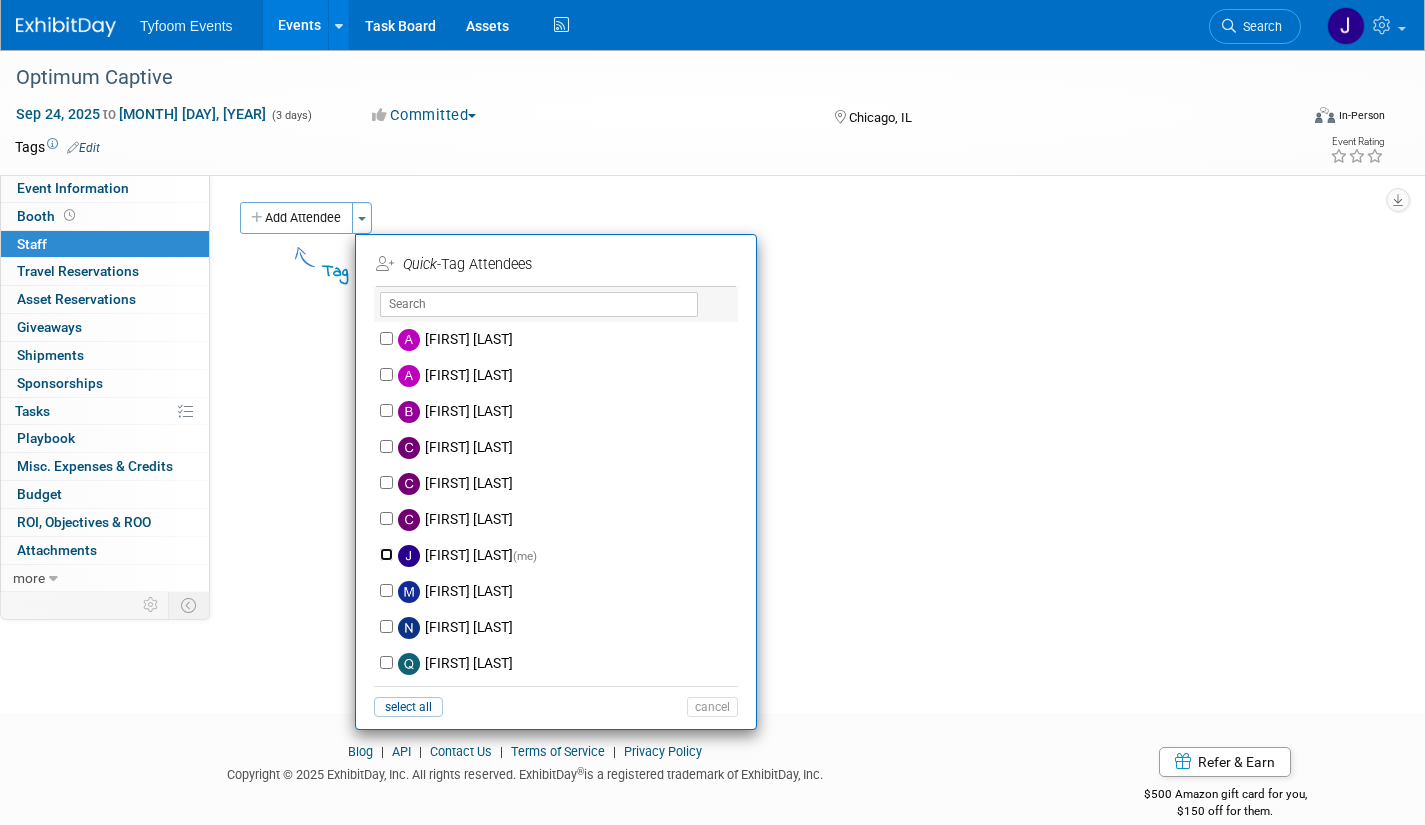 click on "Jason Cuskelly
(me)" at bounding box center [386, 554] 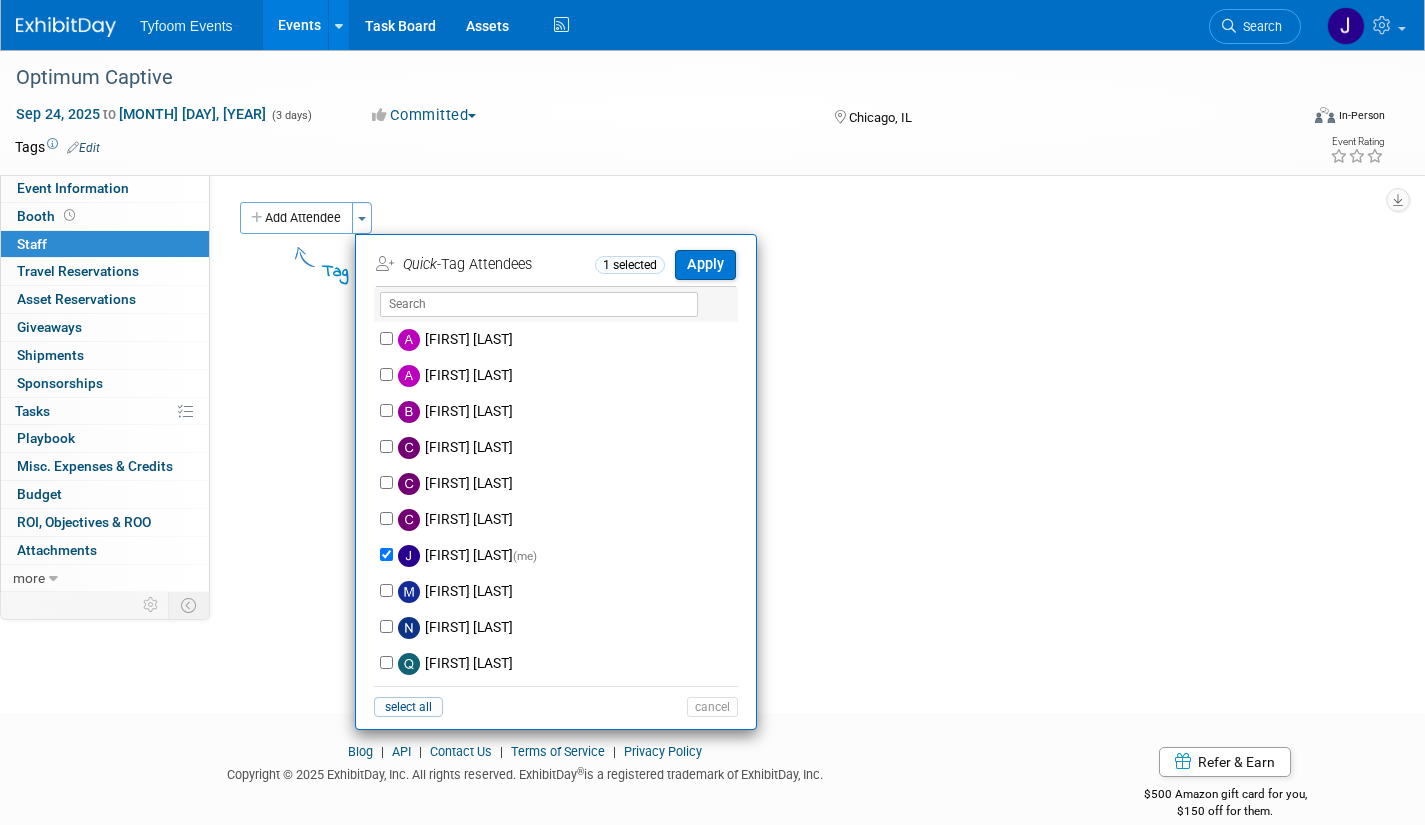 click on "Apply" at bounding box center [705, 264] 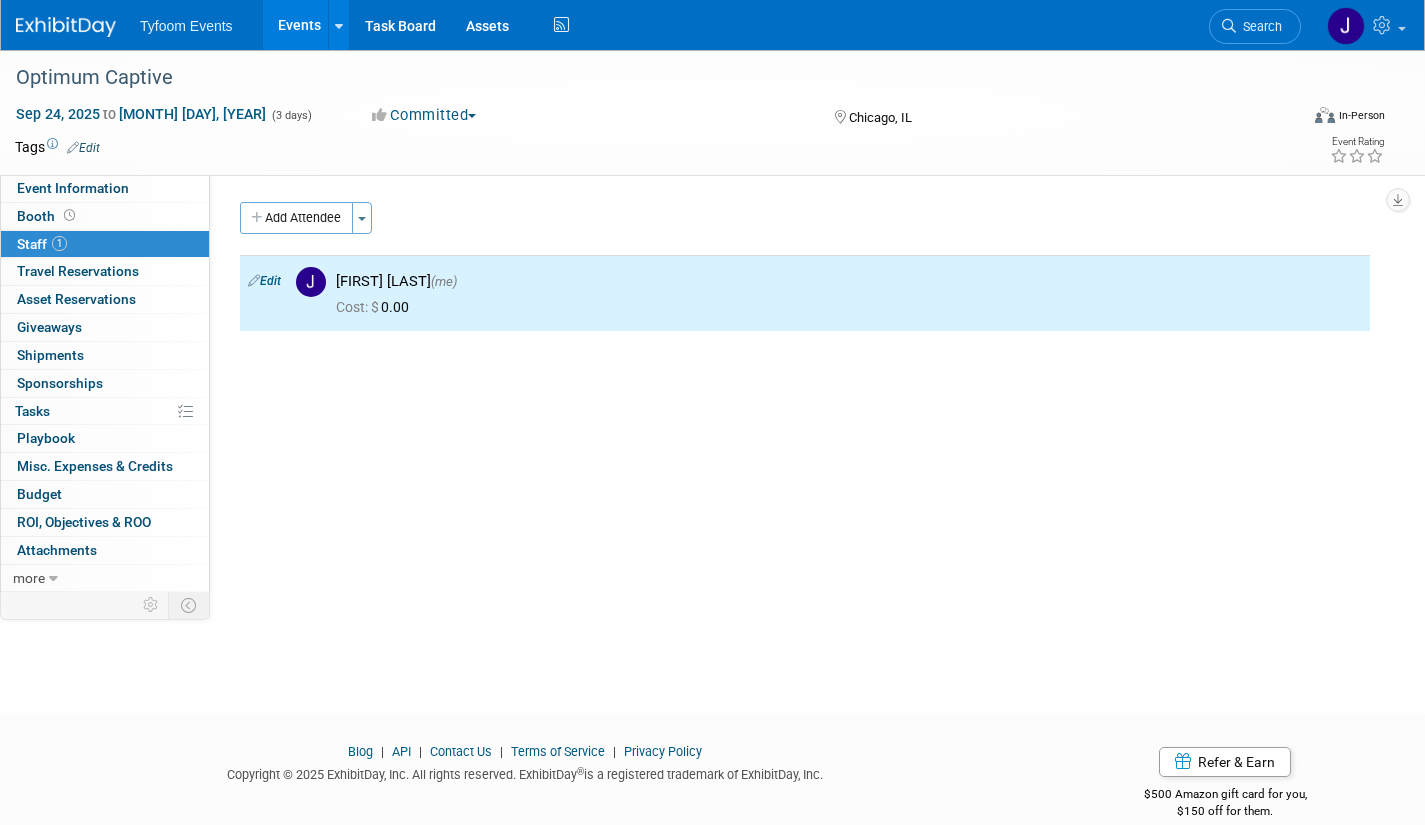 click on "Events" at bounding box center (299, 25) 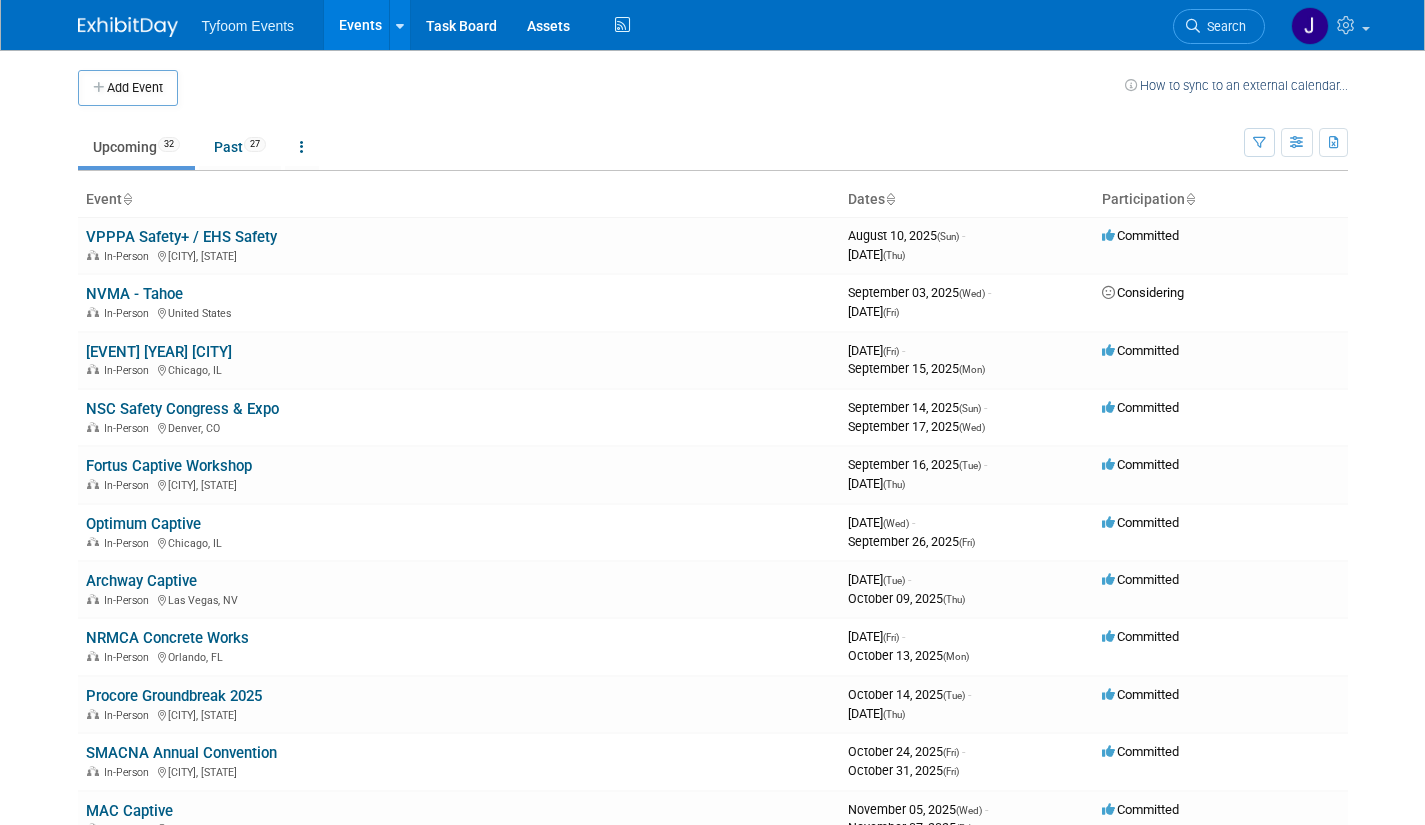 scroll, scrollTop: 0, scrollLeft: 0, axis: both 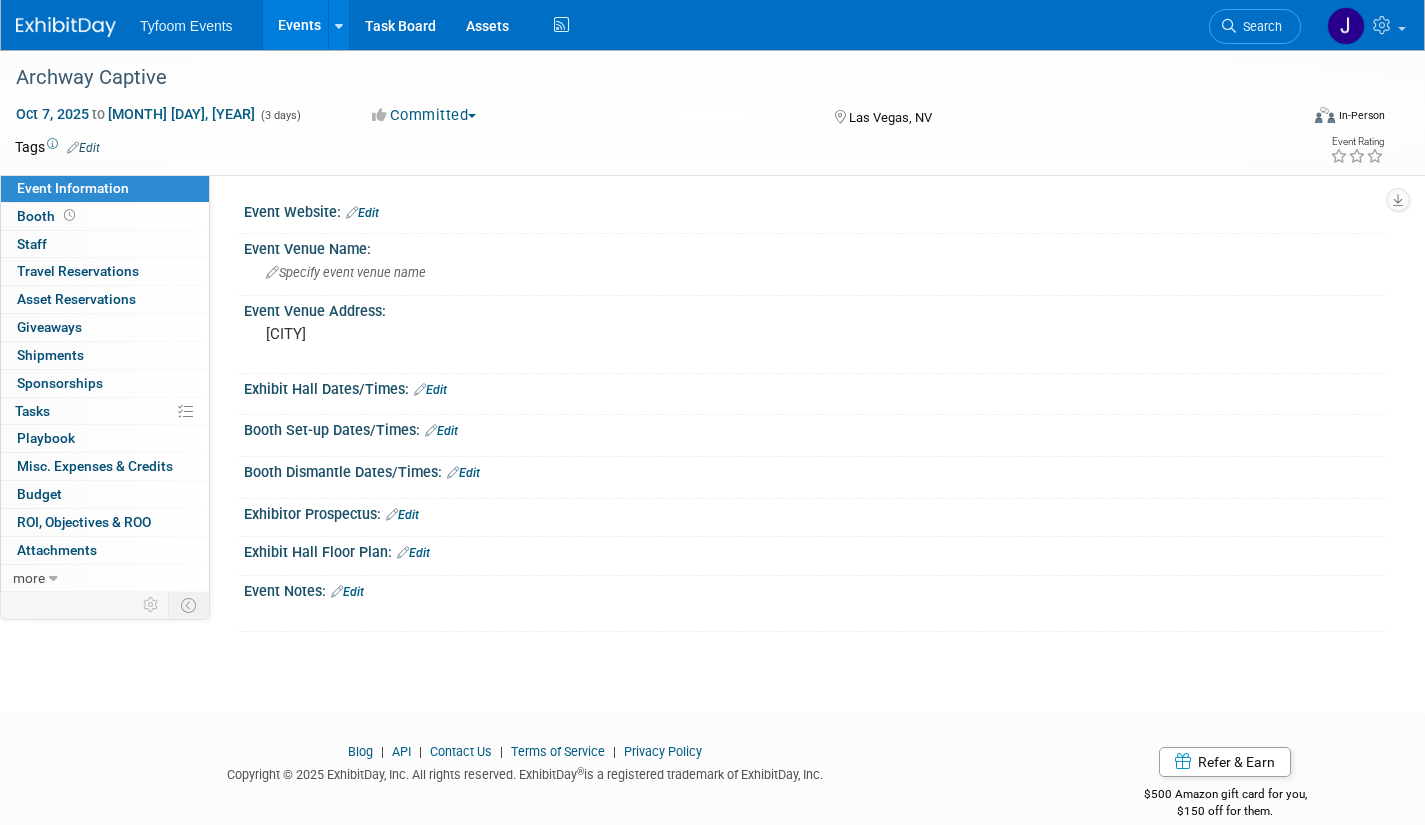 click on "0
Staff 0" at bounding box center [105, 244] 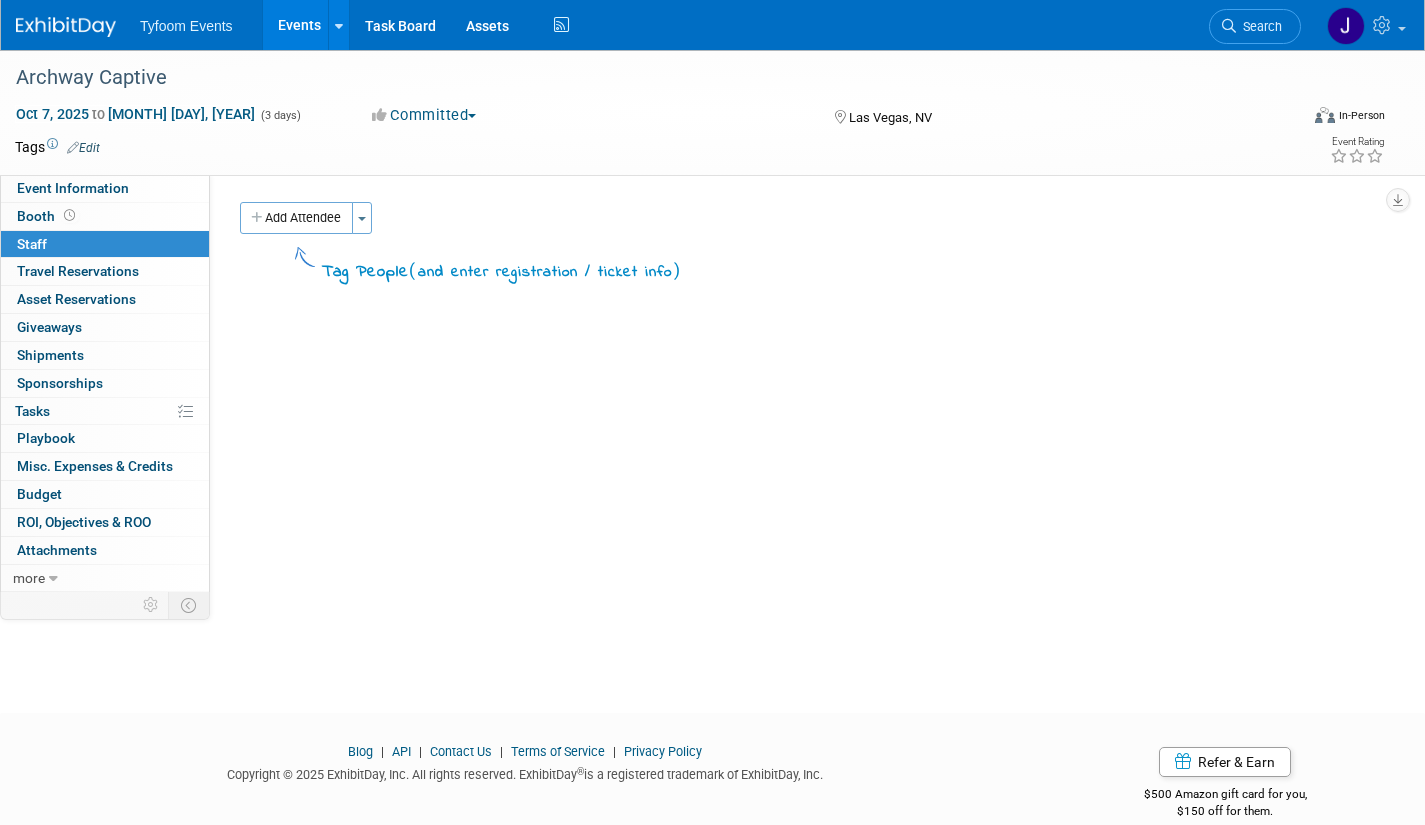 click on "Toggle Dropdown" at bounding box center (362, 218) 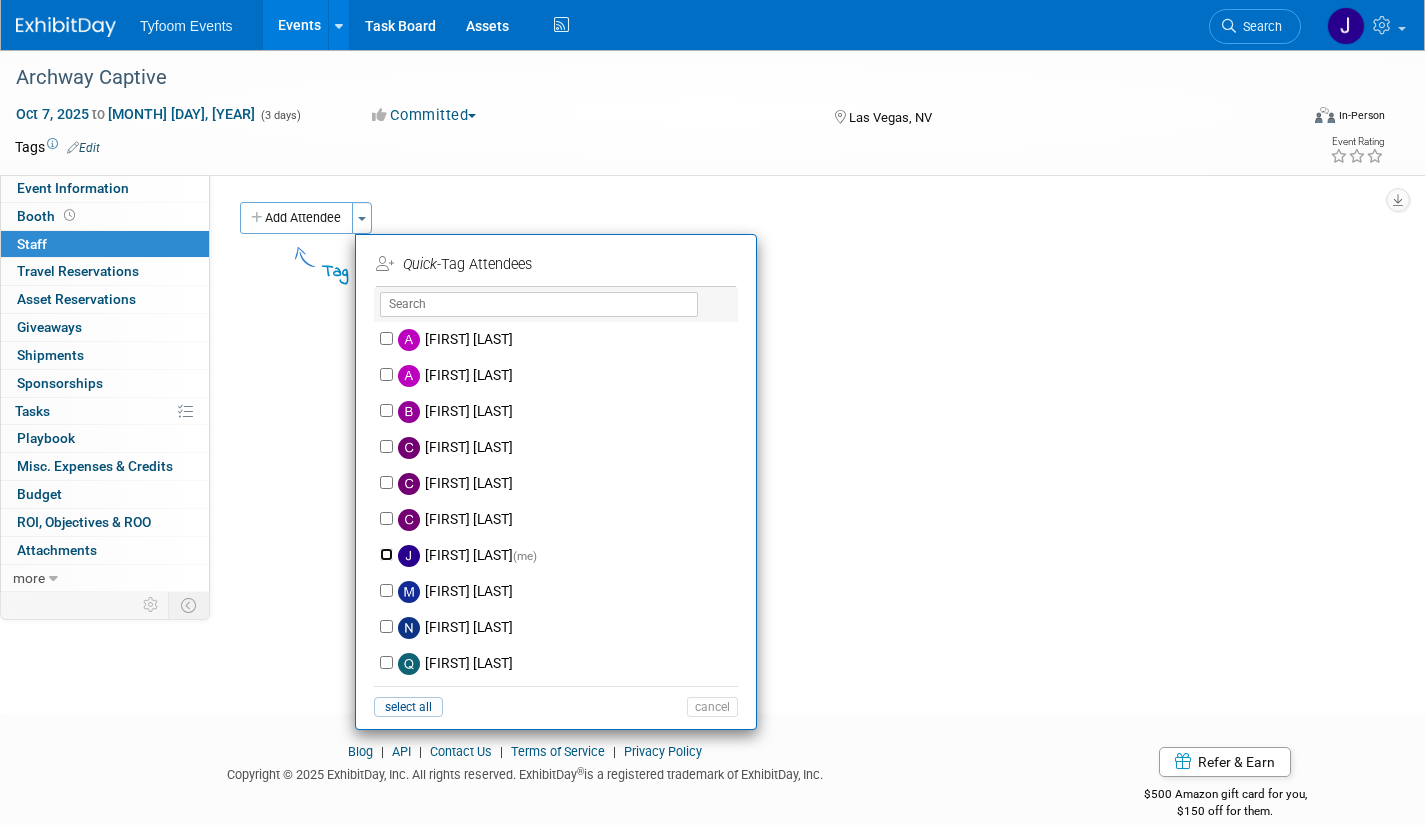 click on "Jason Cuskelly
(me)" at bounding box center [386, 554] 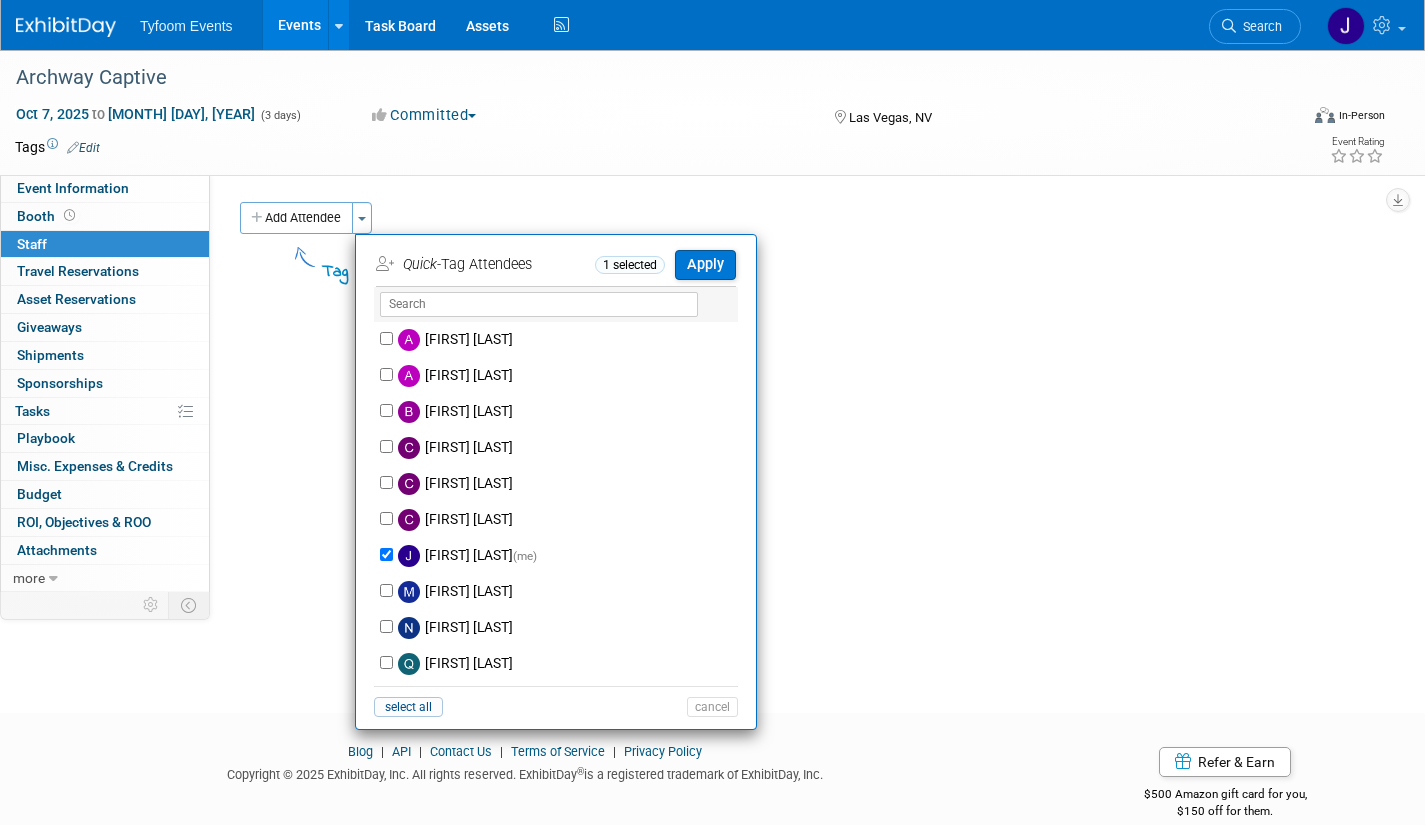 click on "Apply" at bounding box center (705, 264) 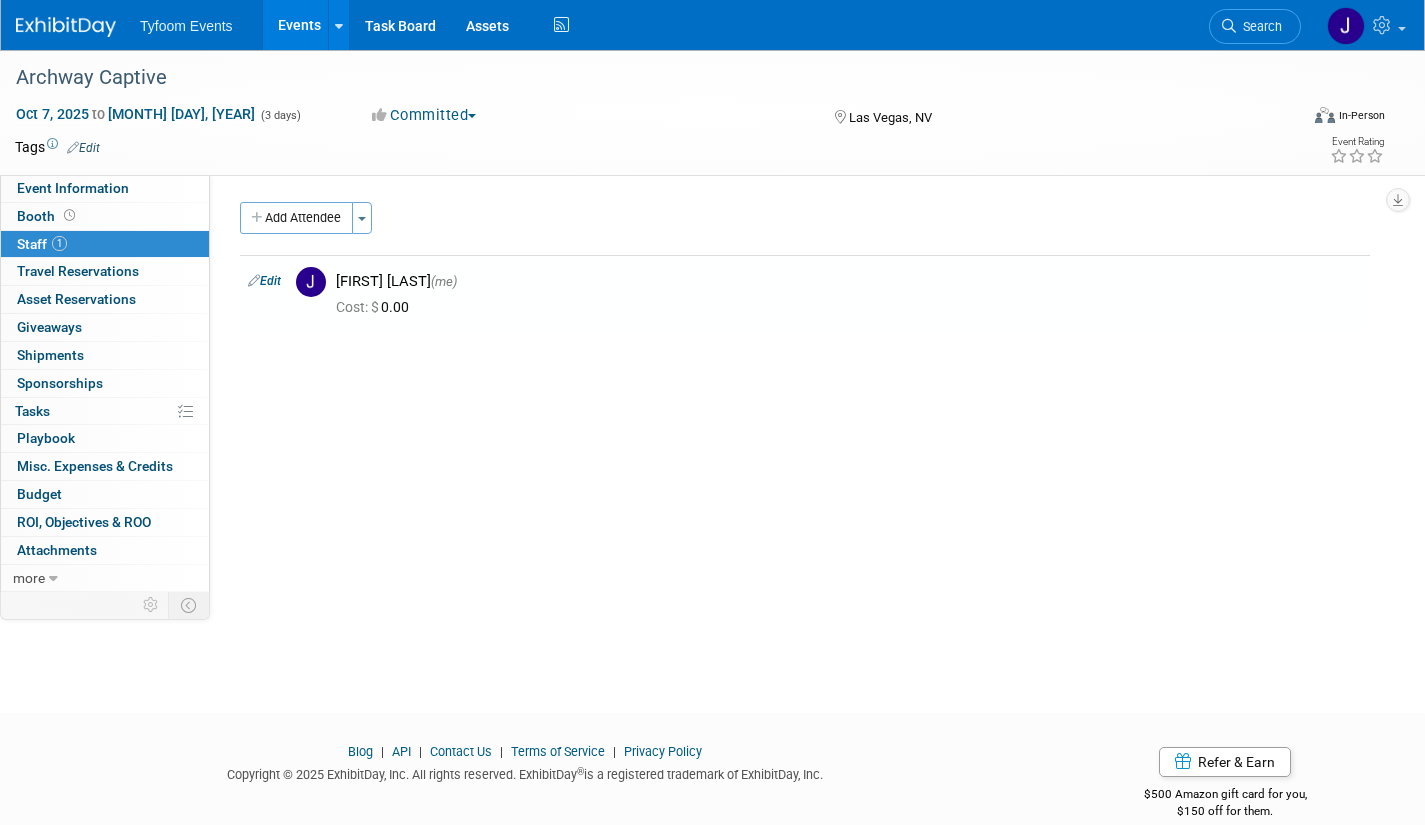 click on "Events" at bounding box center (299, 25) 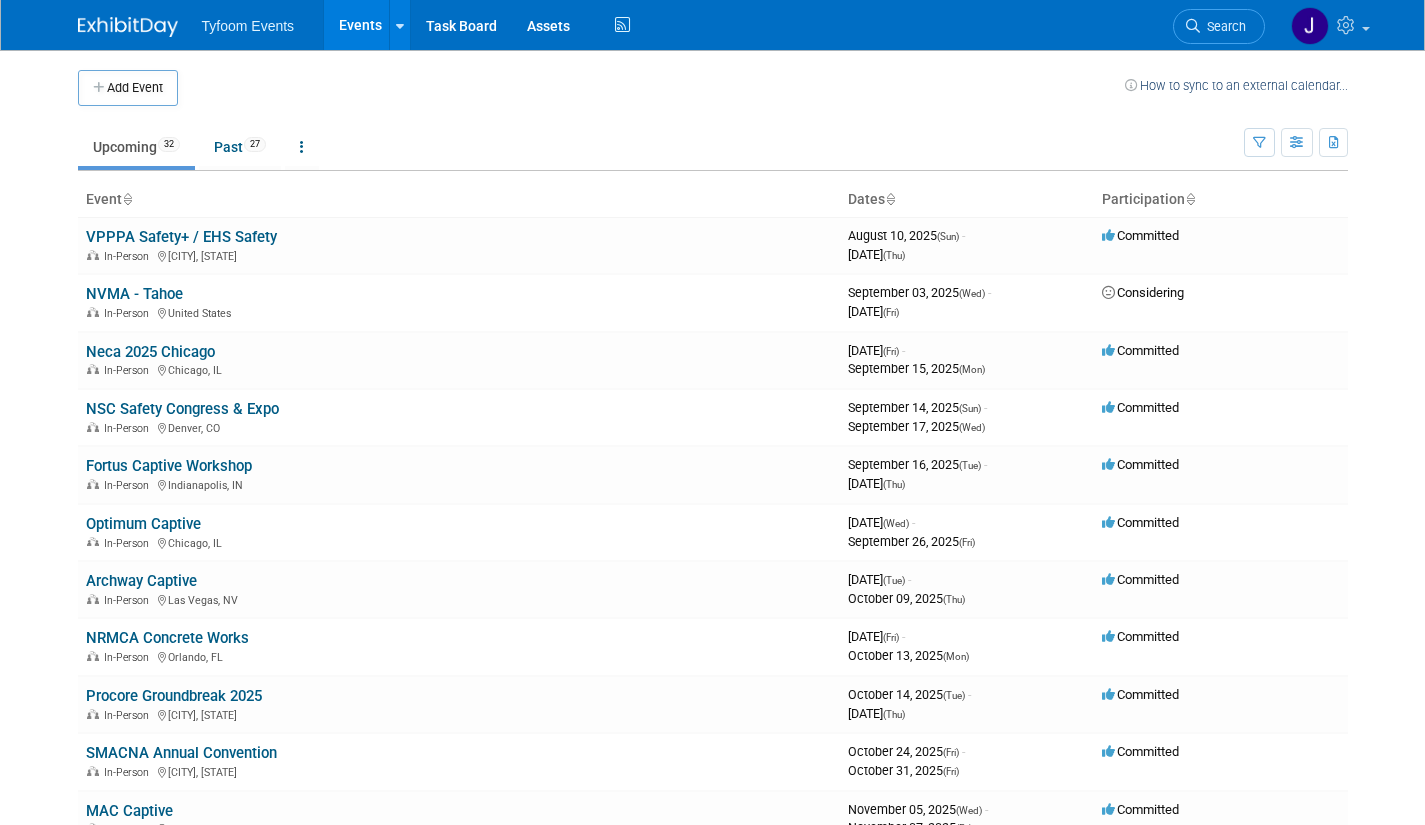 scroll, scrollTop: 0, scrollLeft: 0, axis: both 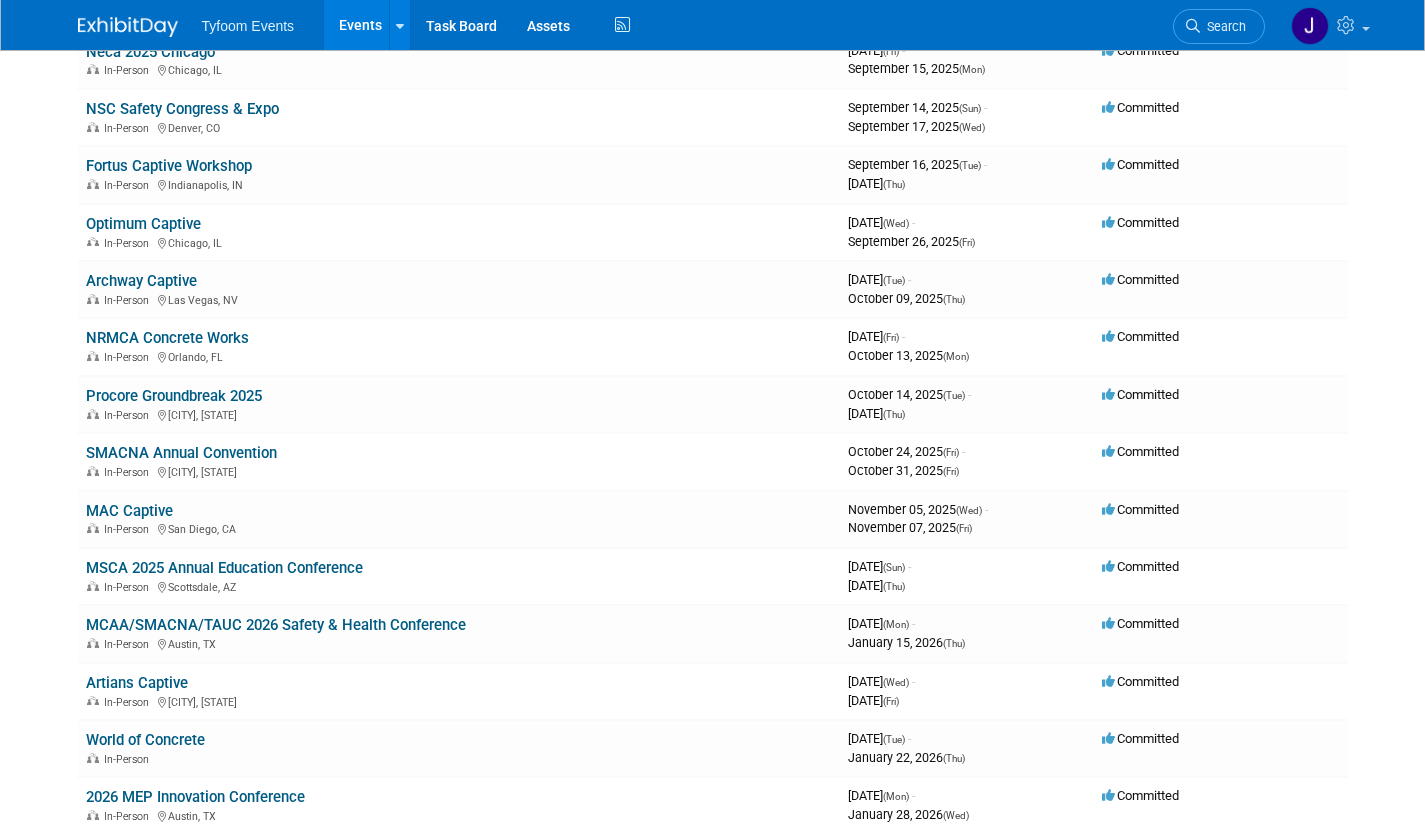 click on "MAC Captive" at bounding box center (129, 511) 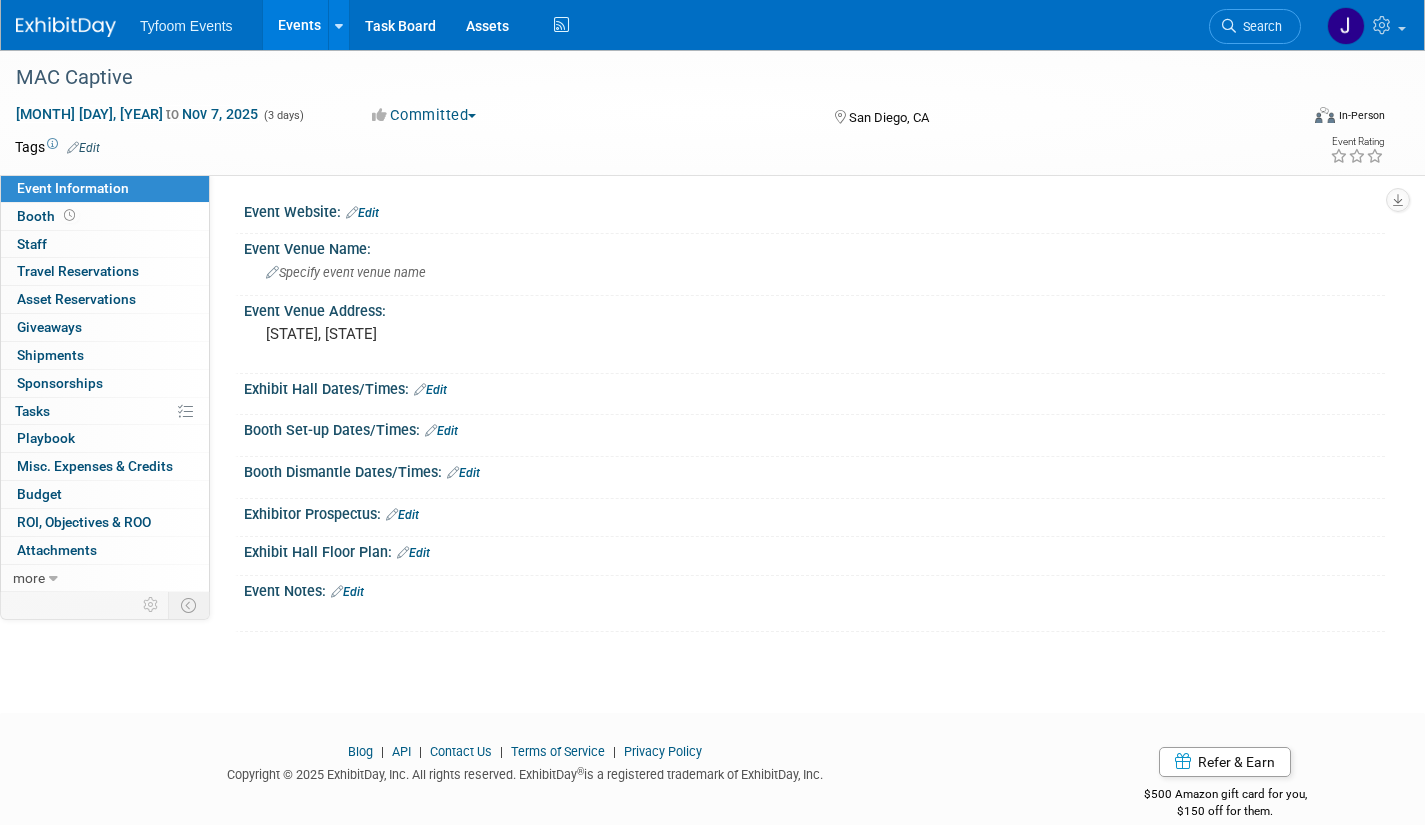 scroll, scrollTop: 0, scrollLeft: 0, axis: both 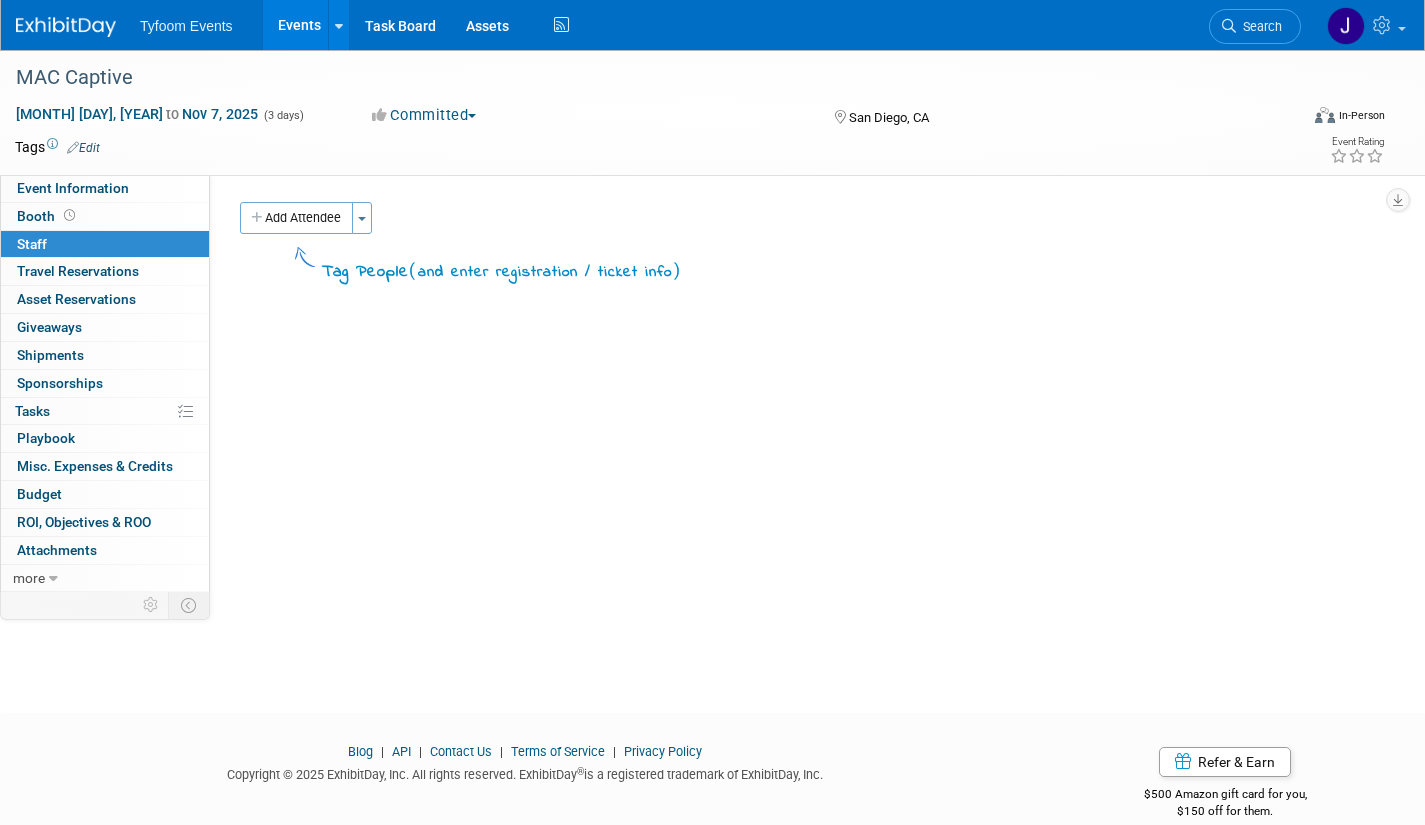 click on "Toggle Dropdown" at bounding box center [362, 218] 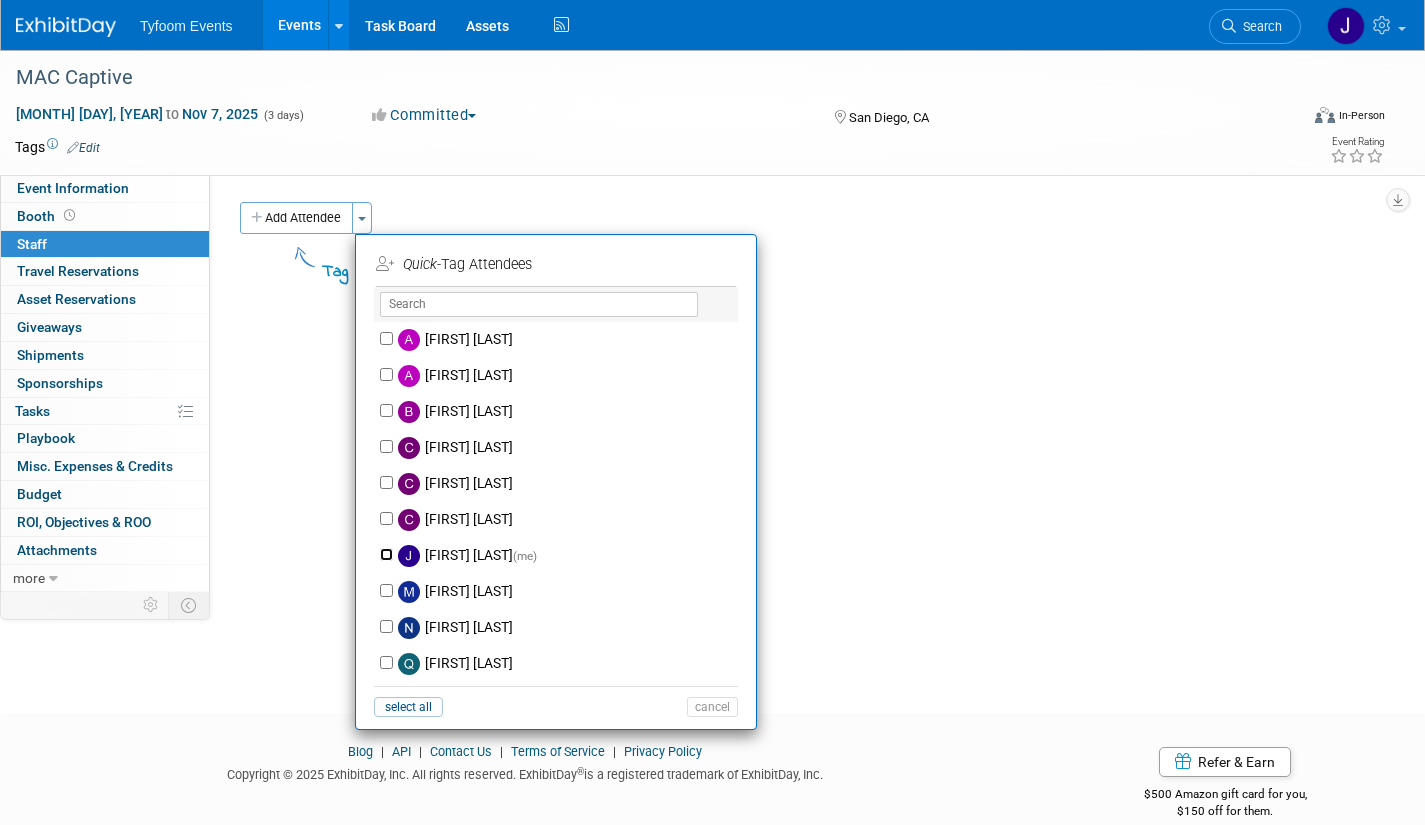 click on "[FIRST] [LAST]
(me)" at bounding box center [386, 554] 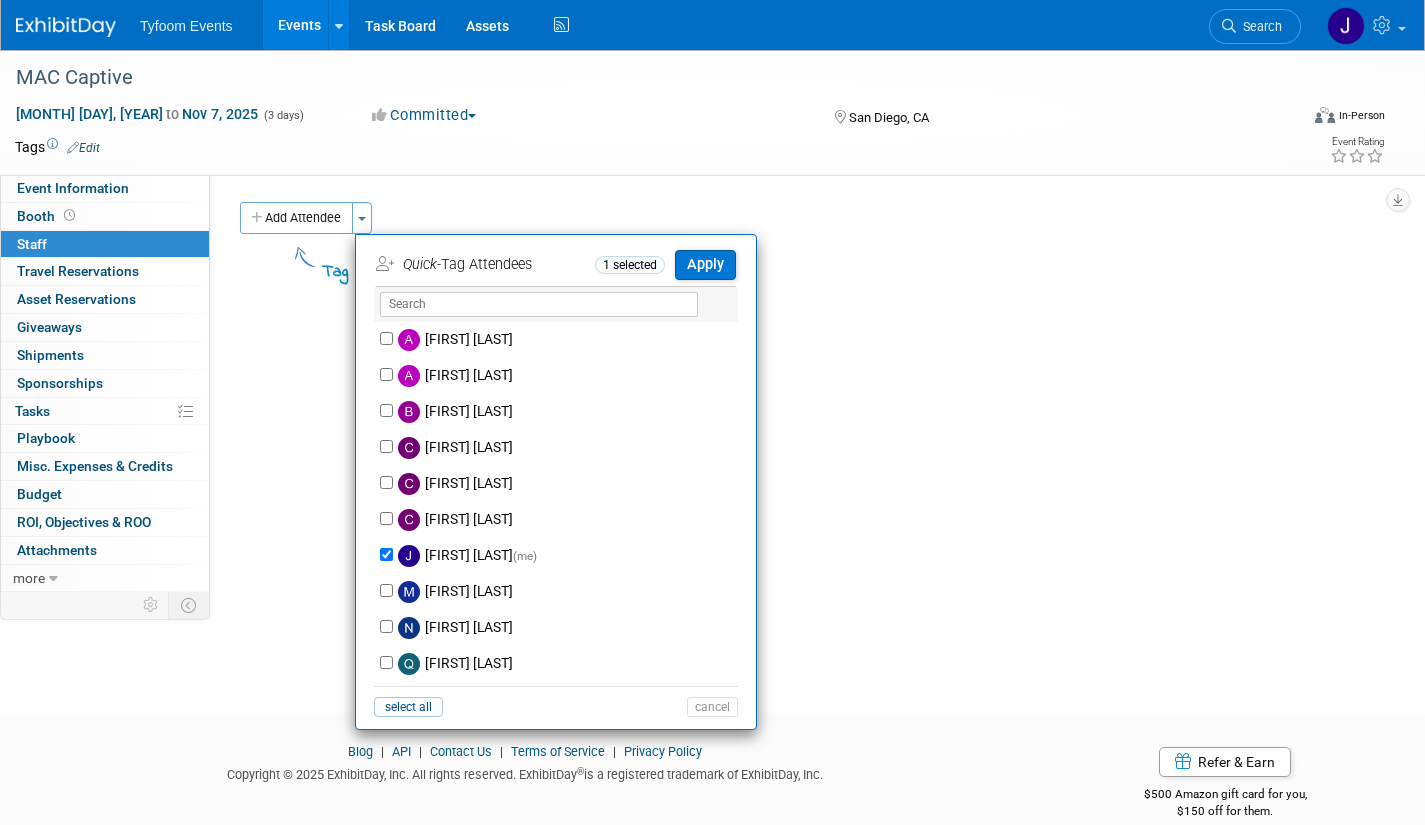 click on "Apply" at bounding box center [705, 264] 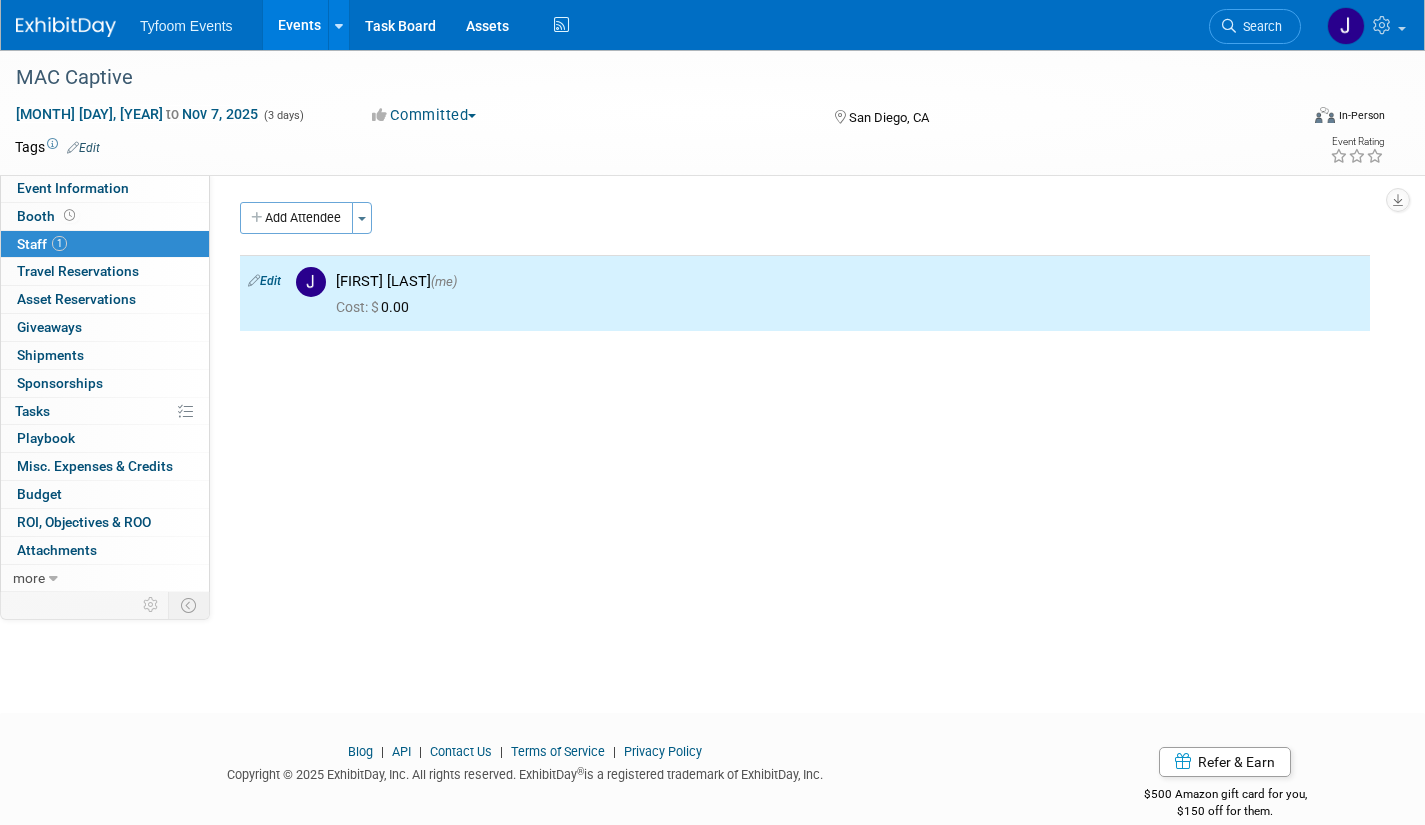 click on "Events" at bounding box center [299, 25] 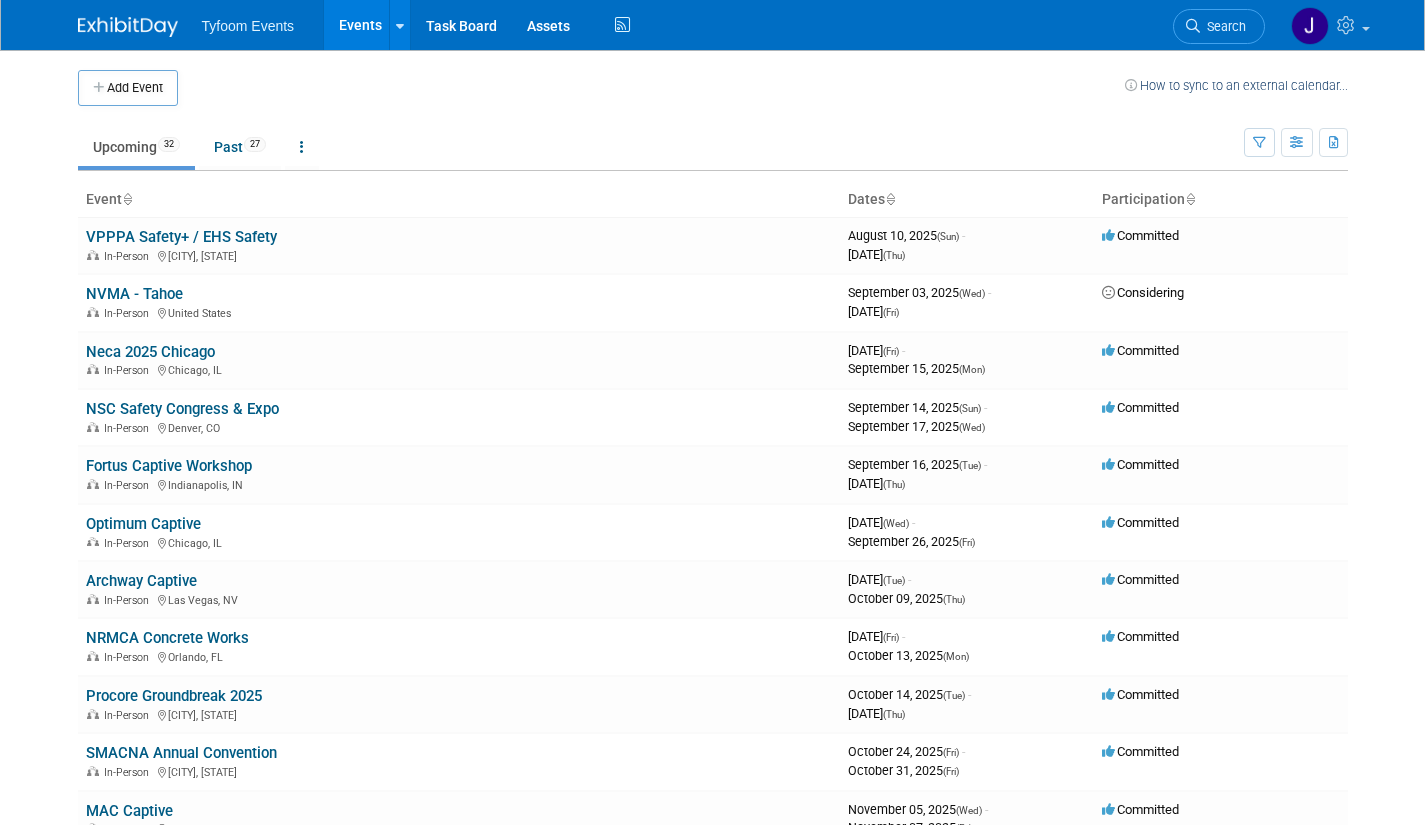 scroll, scrollTop: 0, scrollLeft: 0, axis: both 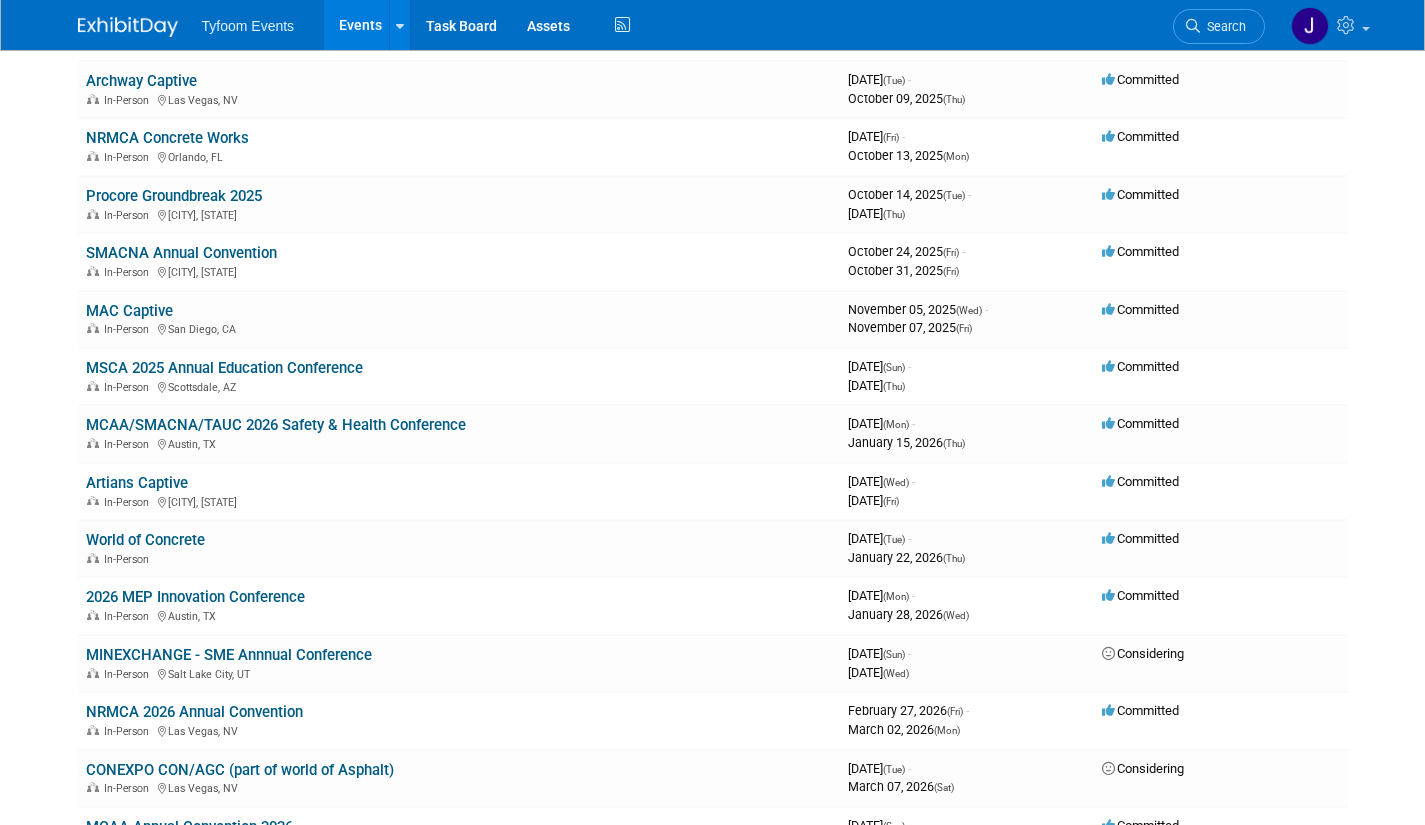 click on "Artians Captive" at bounding box center [137, 483] 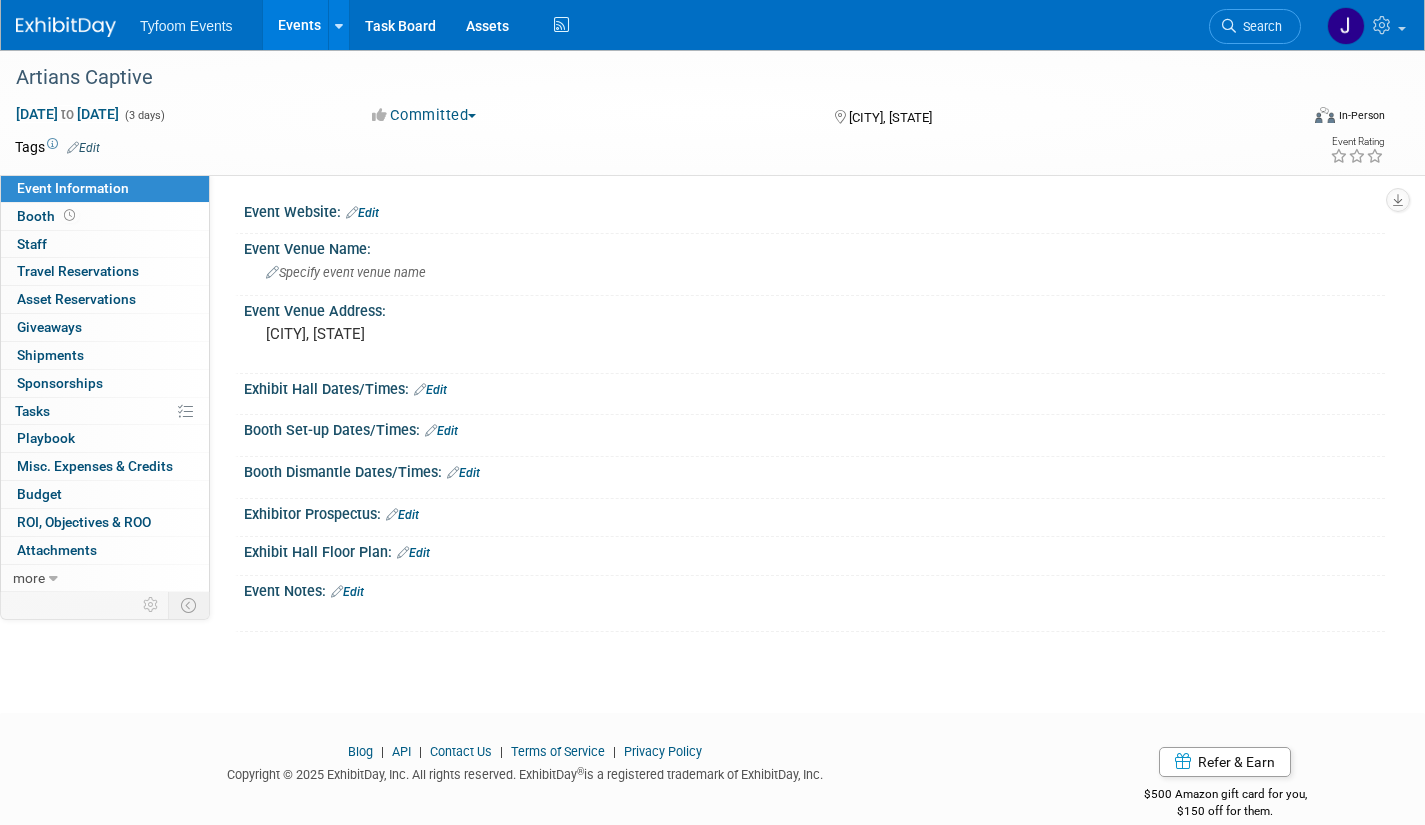 scroll, scrollTop: 0, scrollLeft: 0, axis: both 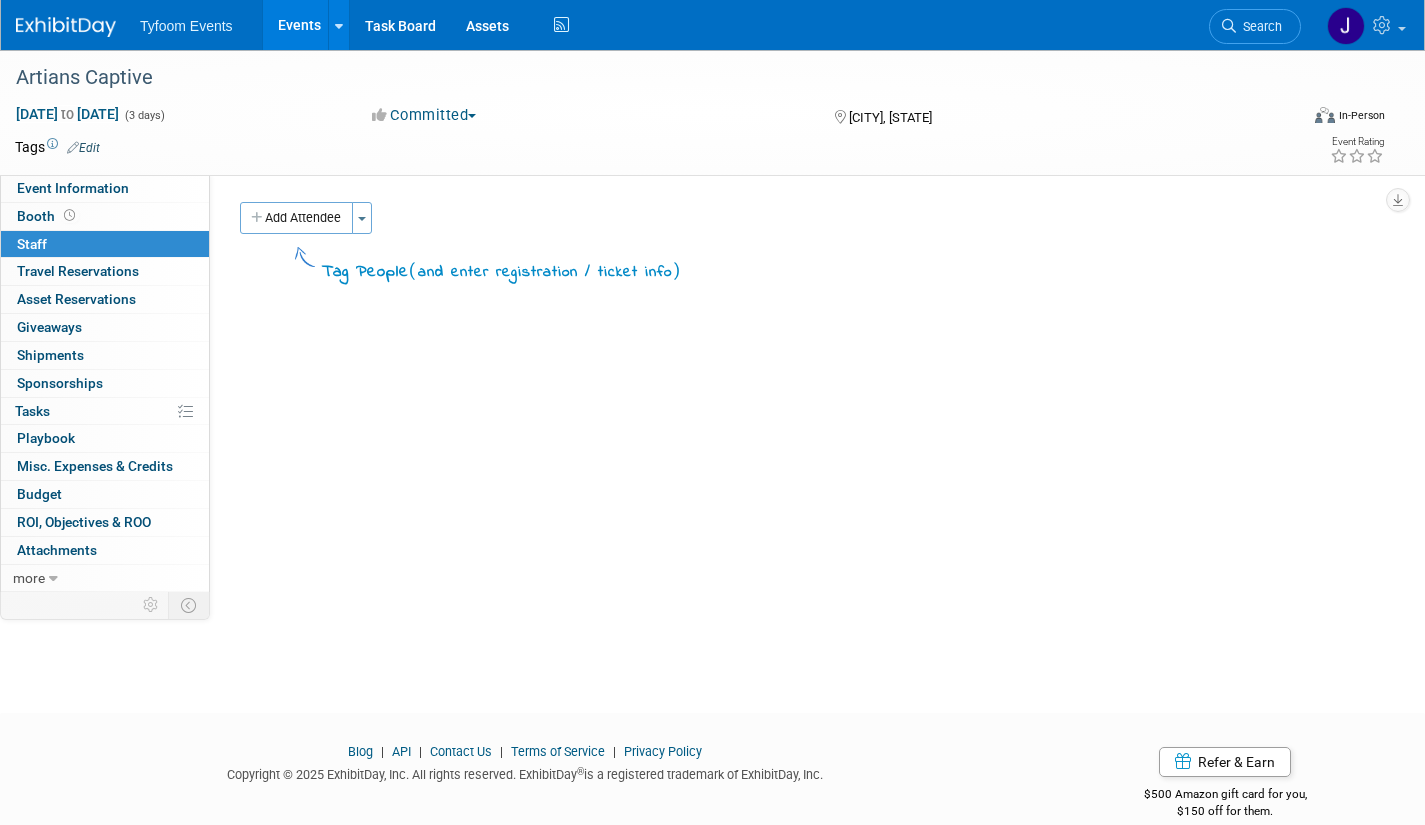 click on "Toggle Dropdown" at bounding box center [362, 218] 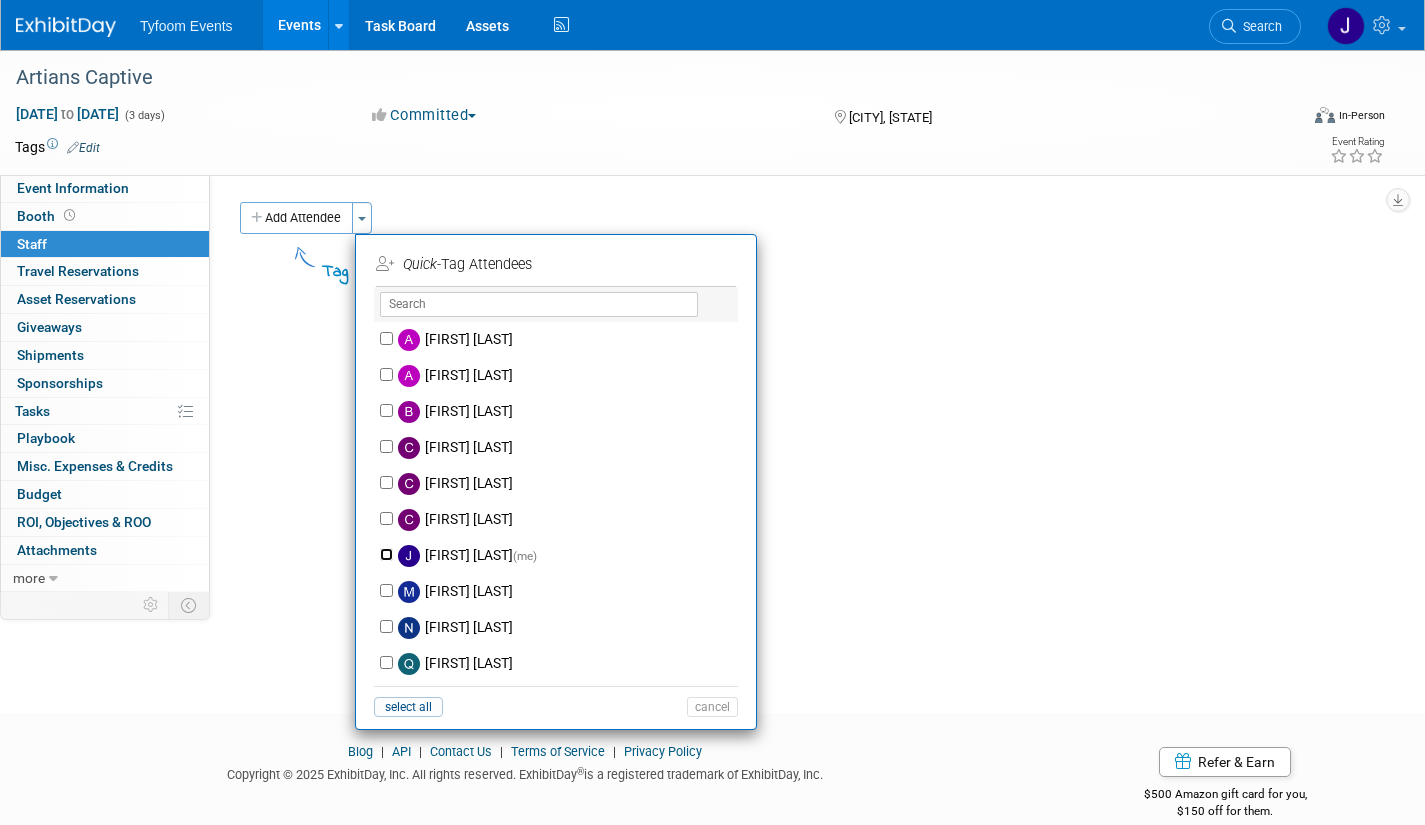 click on "Jason Cuskelly
(me)" at bounding box center (386, 554) 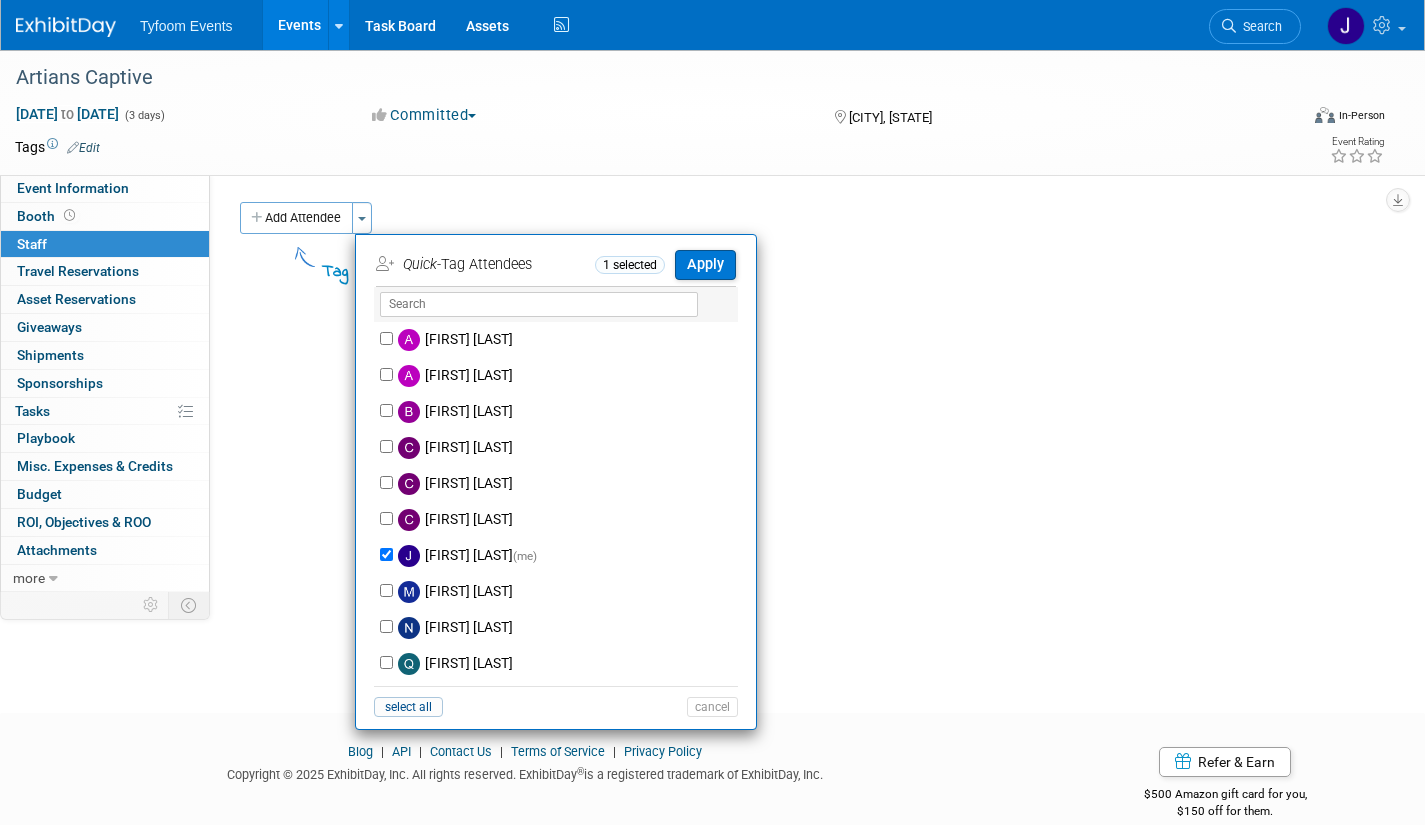 click on "Apply" at bounding box center [705, 264] 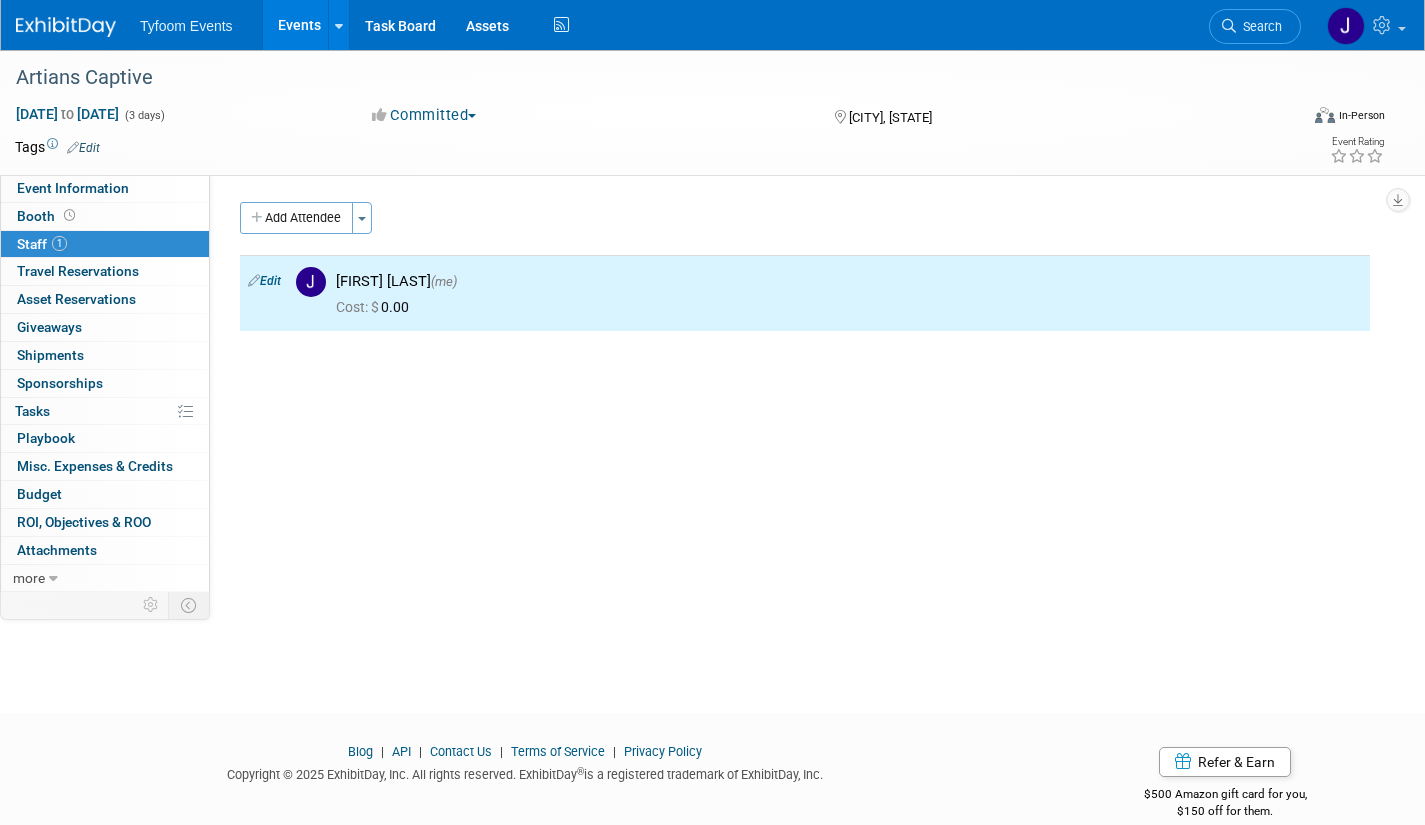 click on "Events" at bounding box center (299, 25) 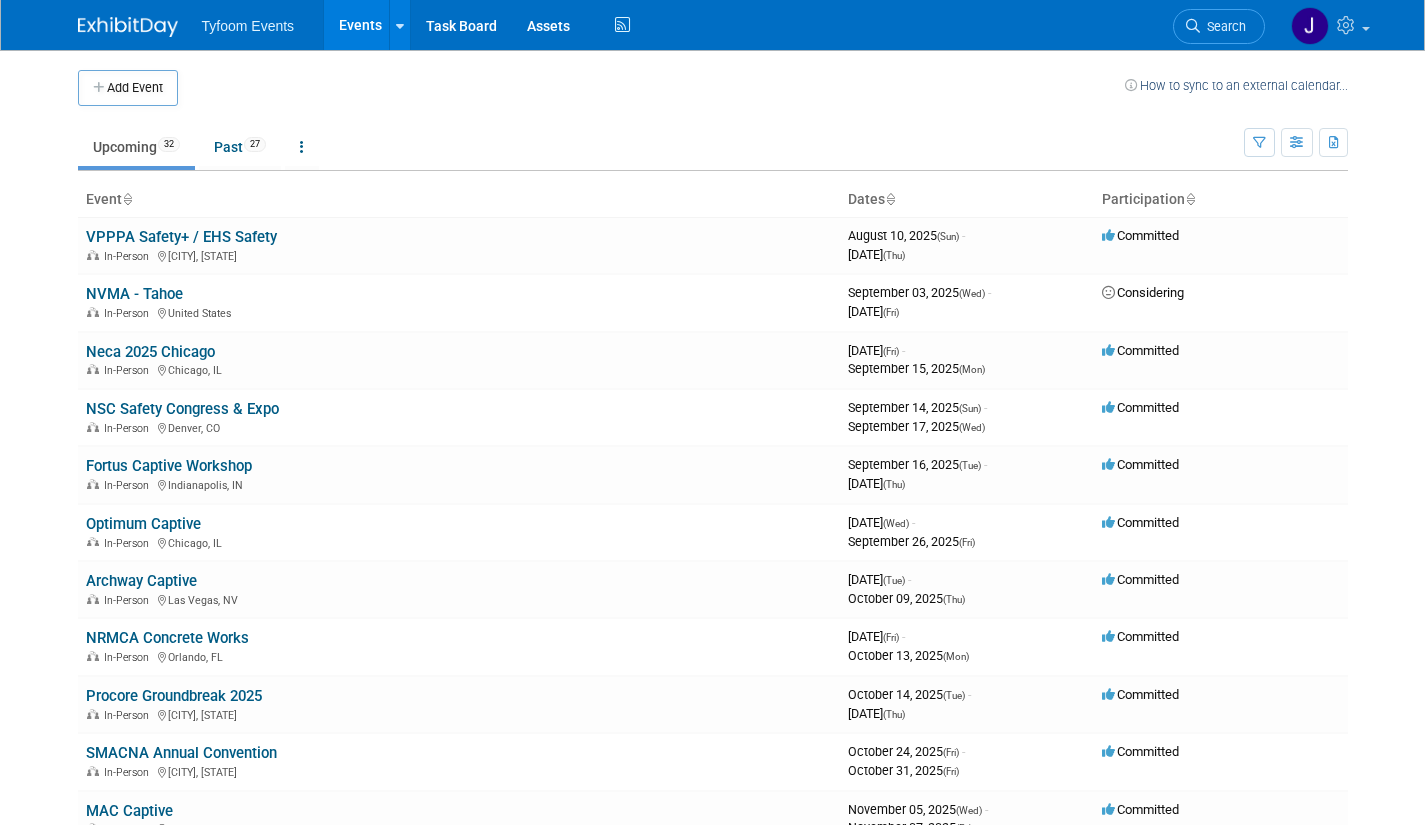 scroll, scrollTop: 0, scrollLeft: 0, axis: both 